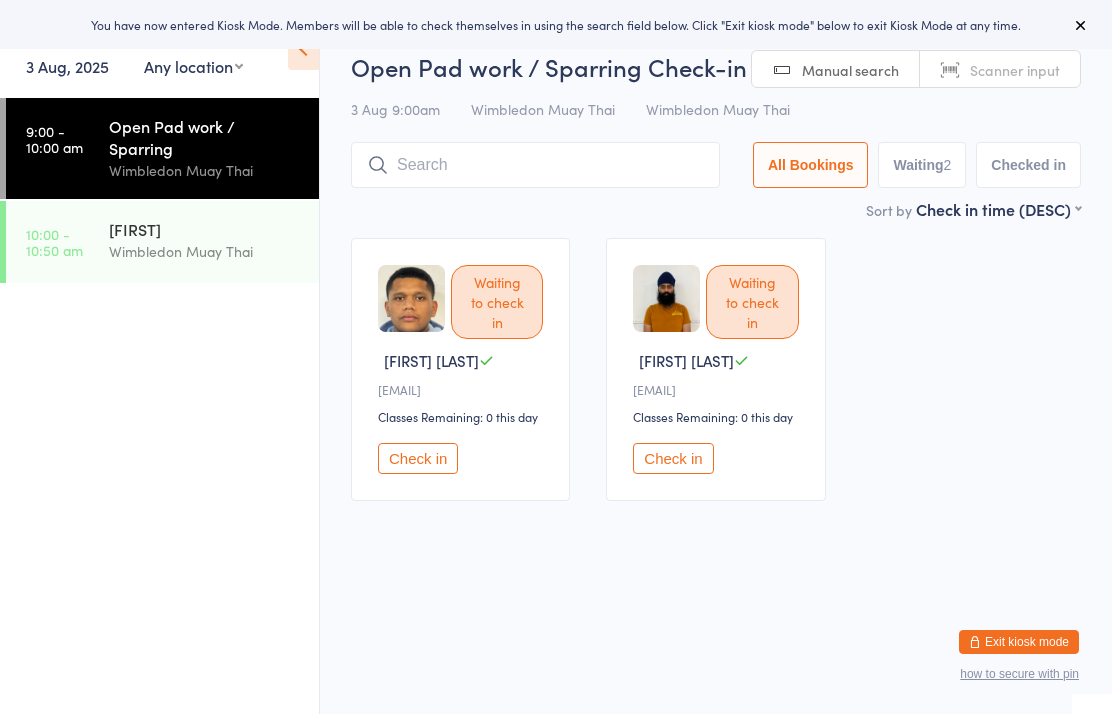 scroll, scrollTop: 0, scrollLeft: 0, axis: both 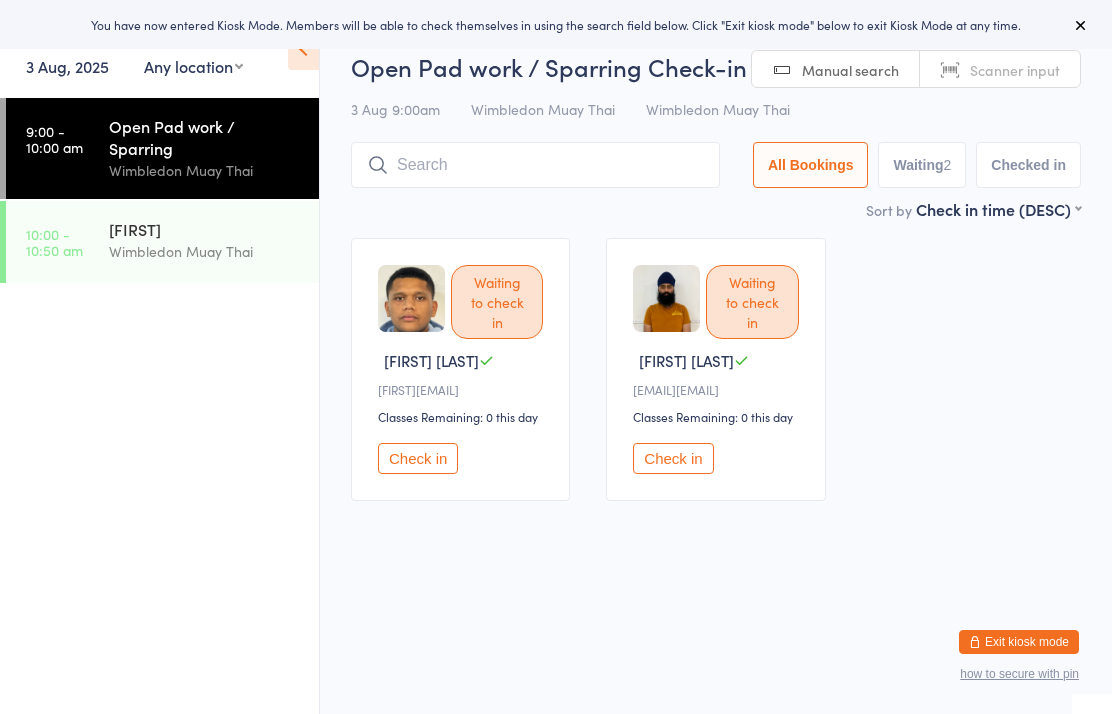 click on "Muay Mai - Adult Beginners Class Wimbledon Muay Thai" at bounding box center [214, 240] 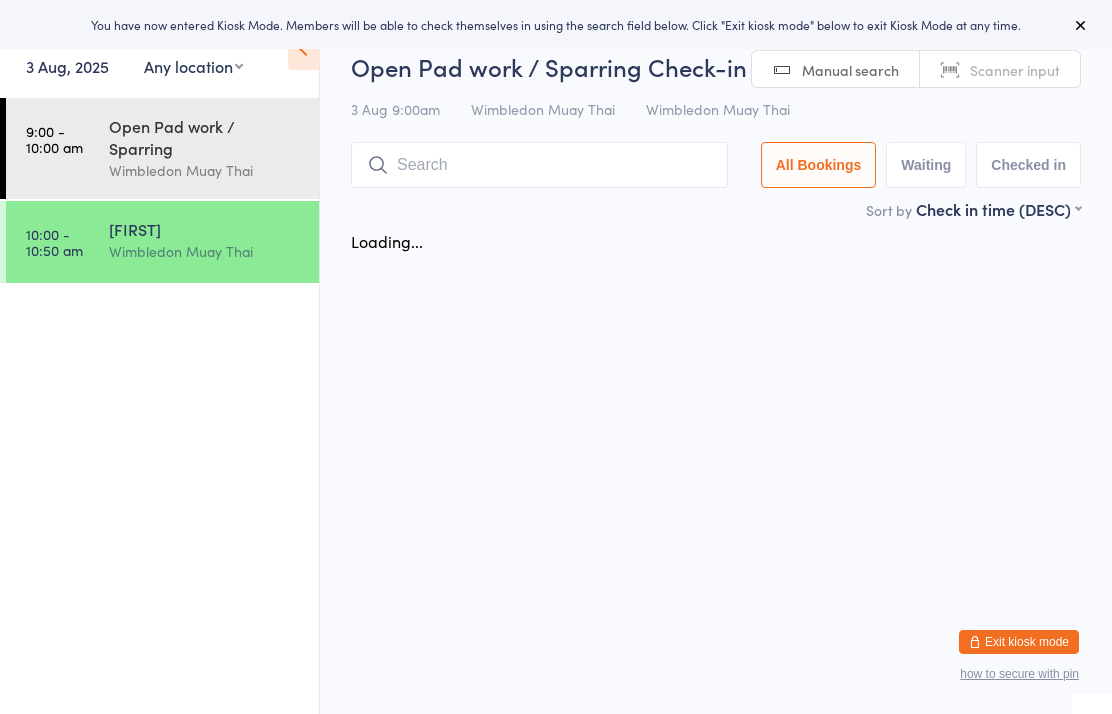 click on "Wimbledon Muay Thai" at bounding box center [205, 170] 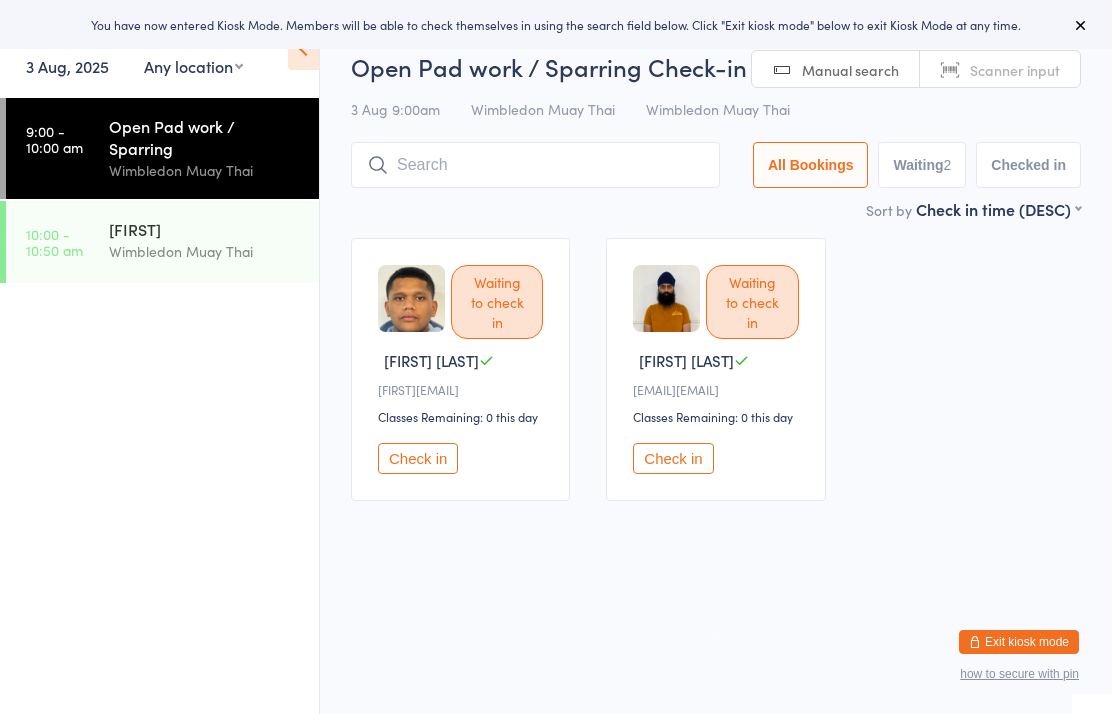click at bounding box center [535, 165] 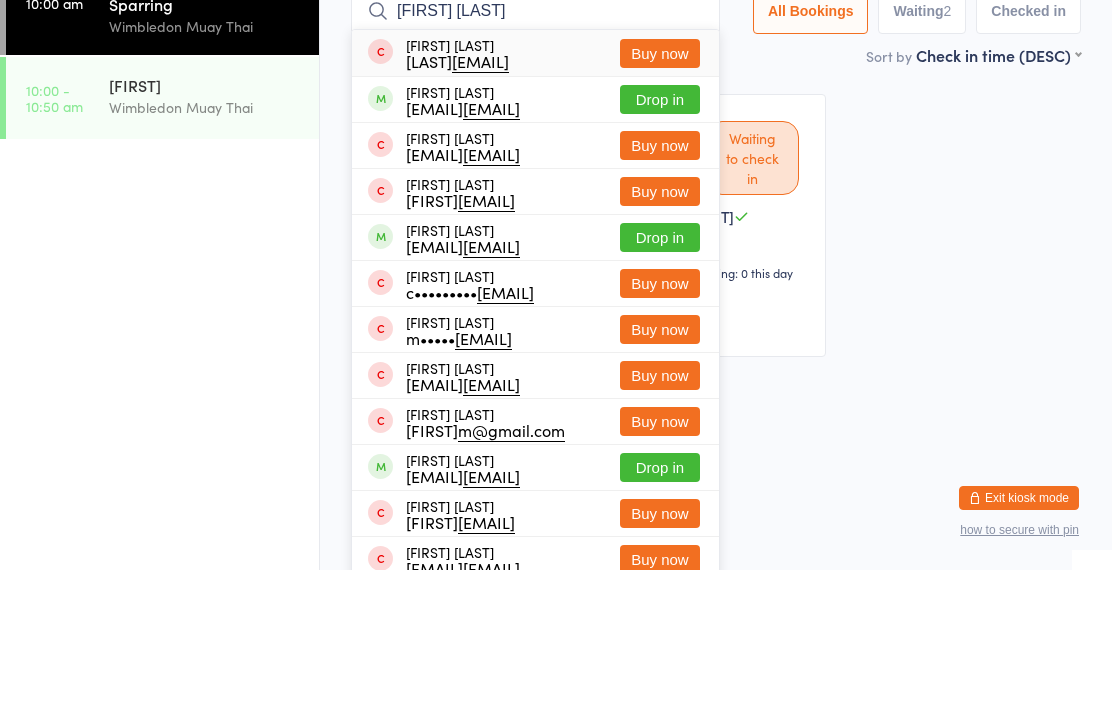 type on "[FIRST] [LAST]" 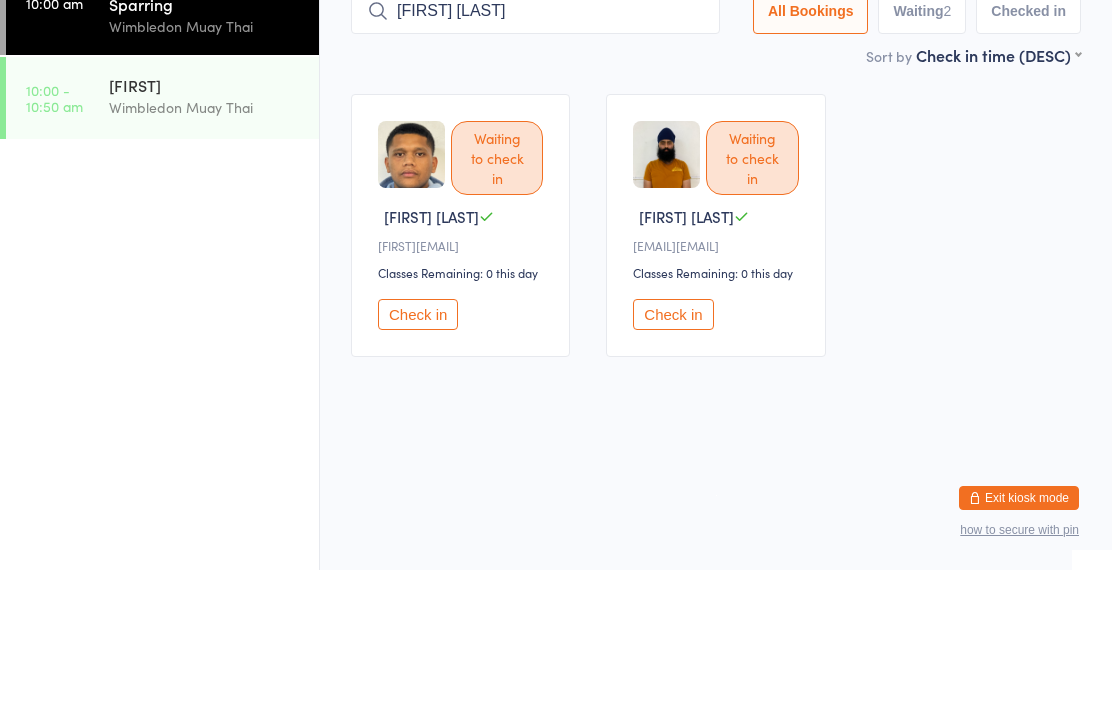 type 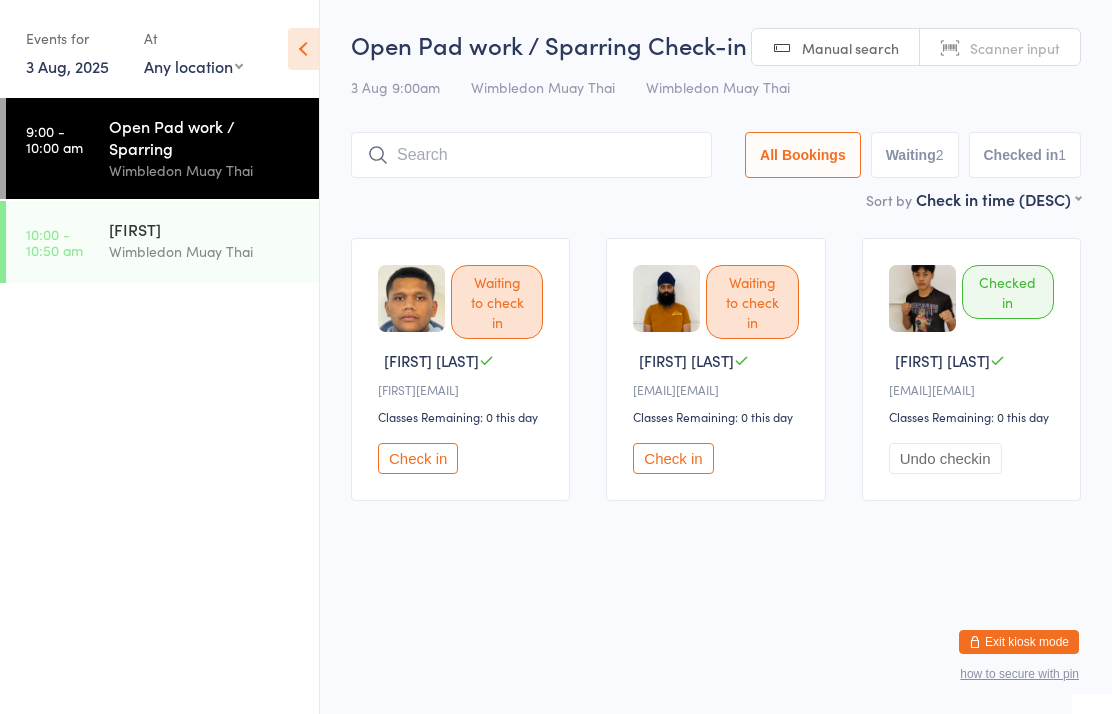 click on "Open Pad work / Sparring" at bounding box center (205, 137) 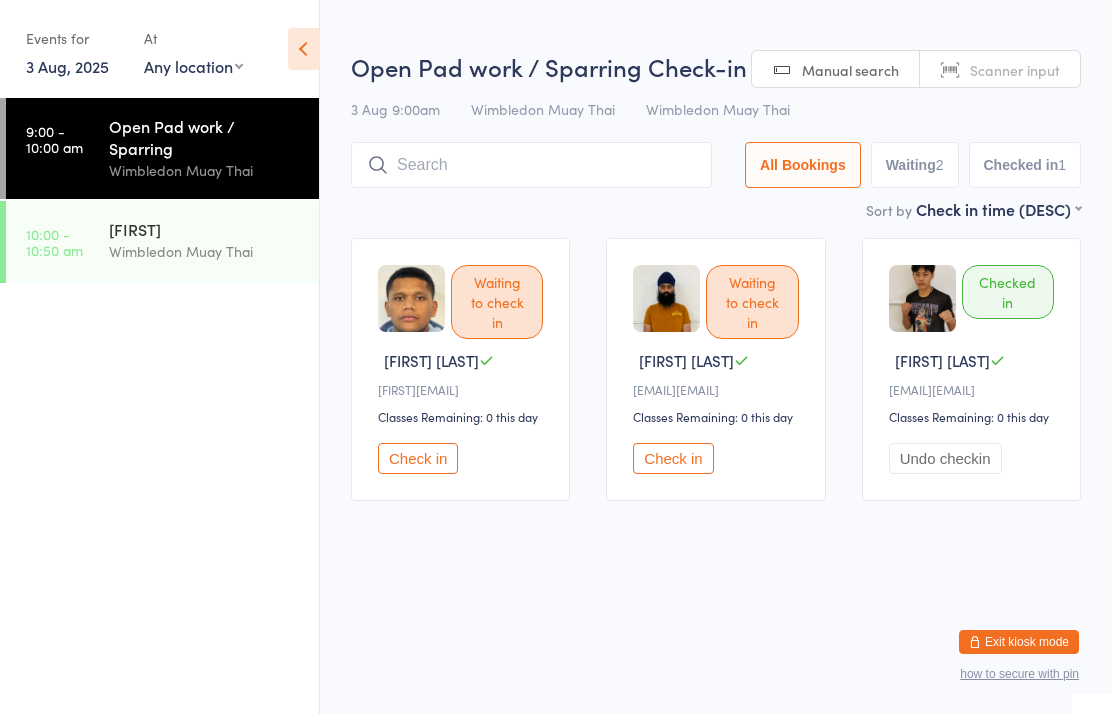 click at bounding box center [531, 165] 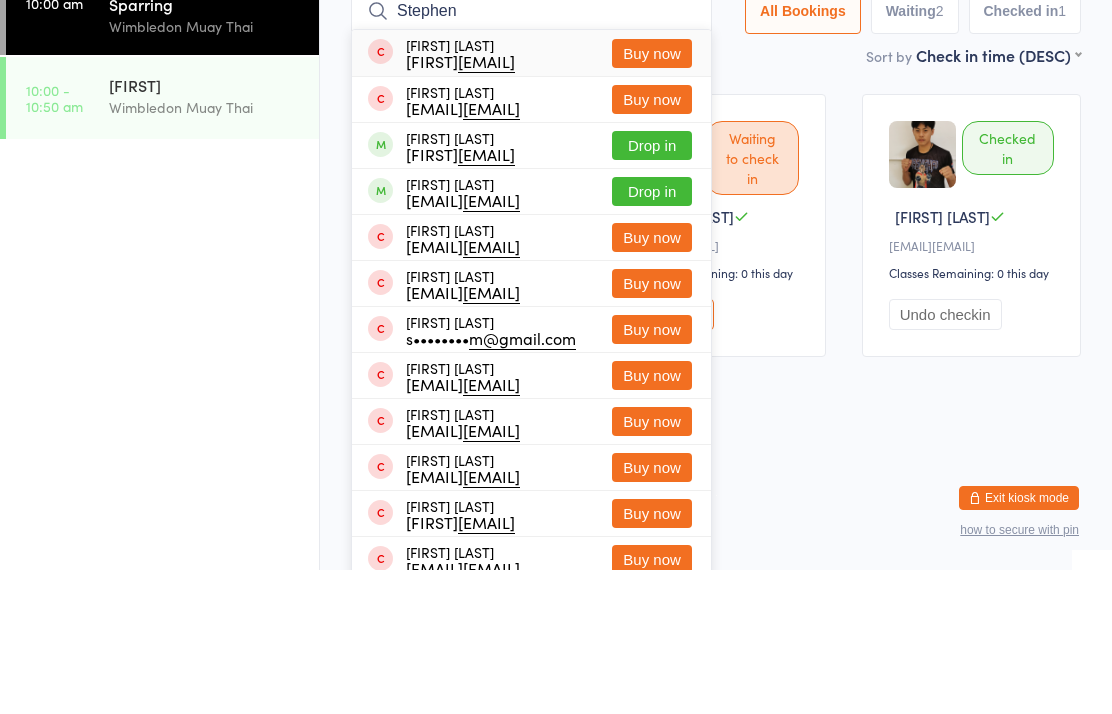type on "Stephen" 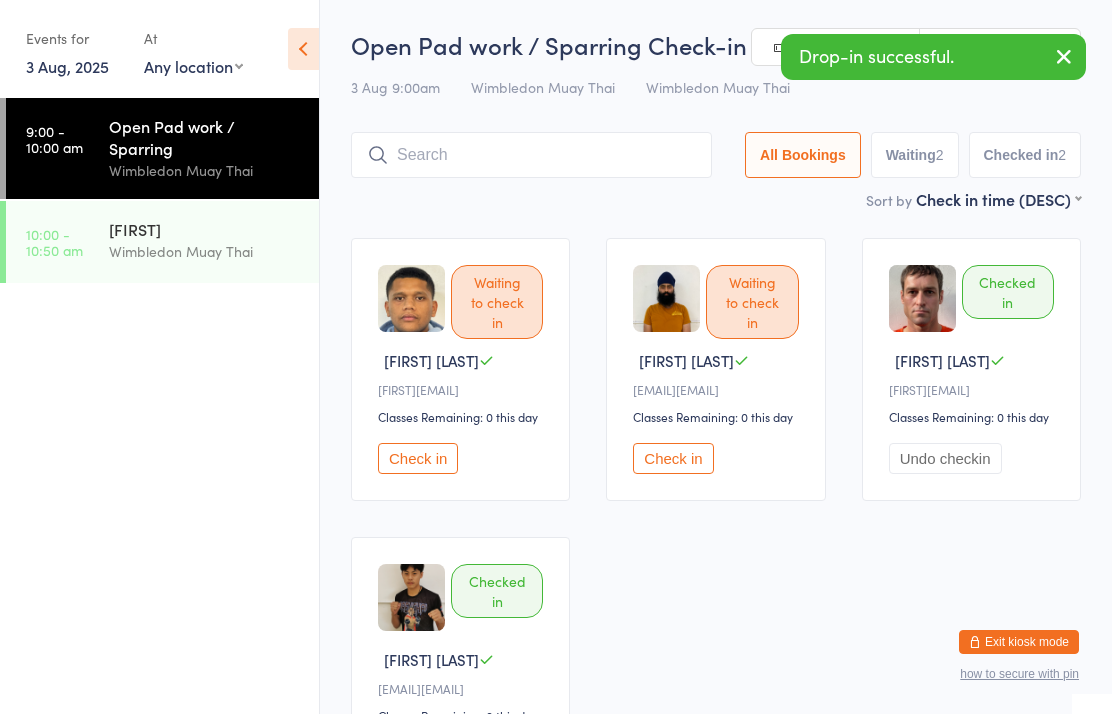 click on "Open Pad work / Sparring" at bounding box center (205, 137) 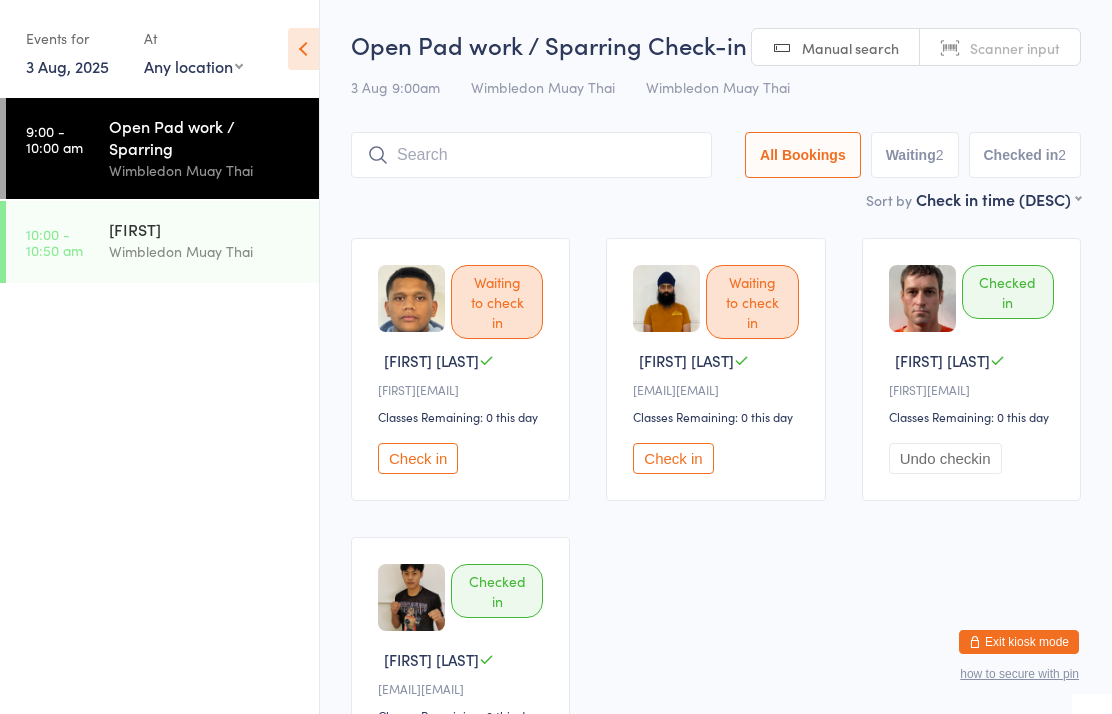 click on "Check in" at bounding box center (418, 458) 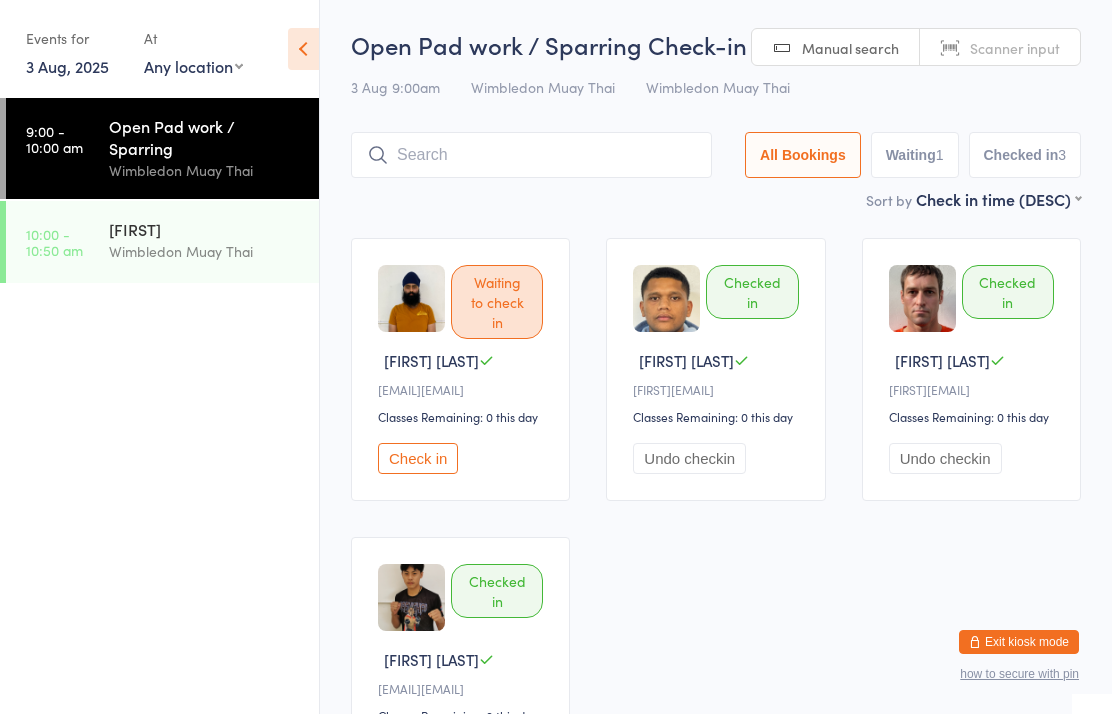 click at bounding box center (531, 155) 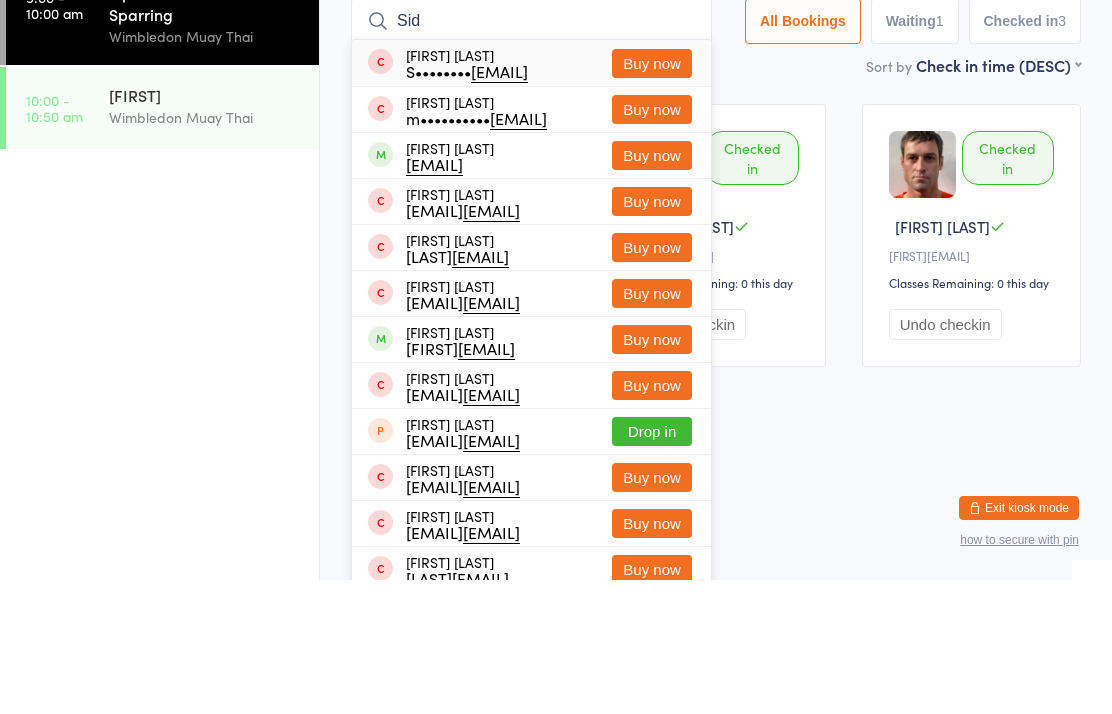 type on "Sid" 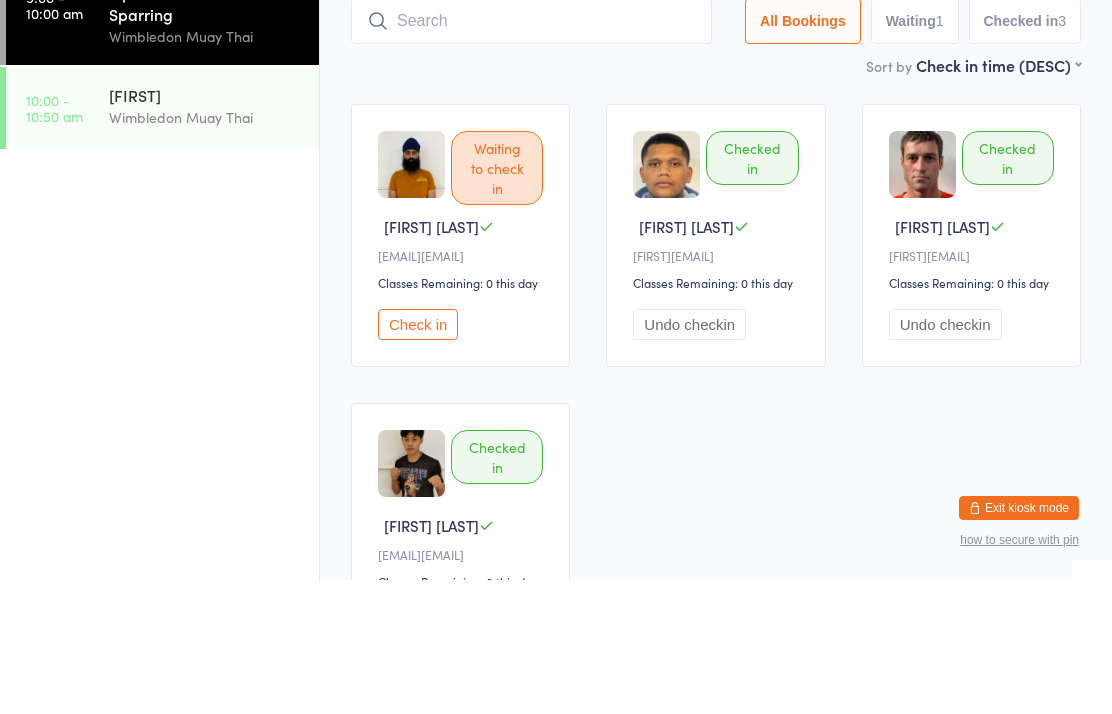 scroll, scrollTop: 134, scrollLeft: 0, axis: vertical 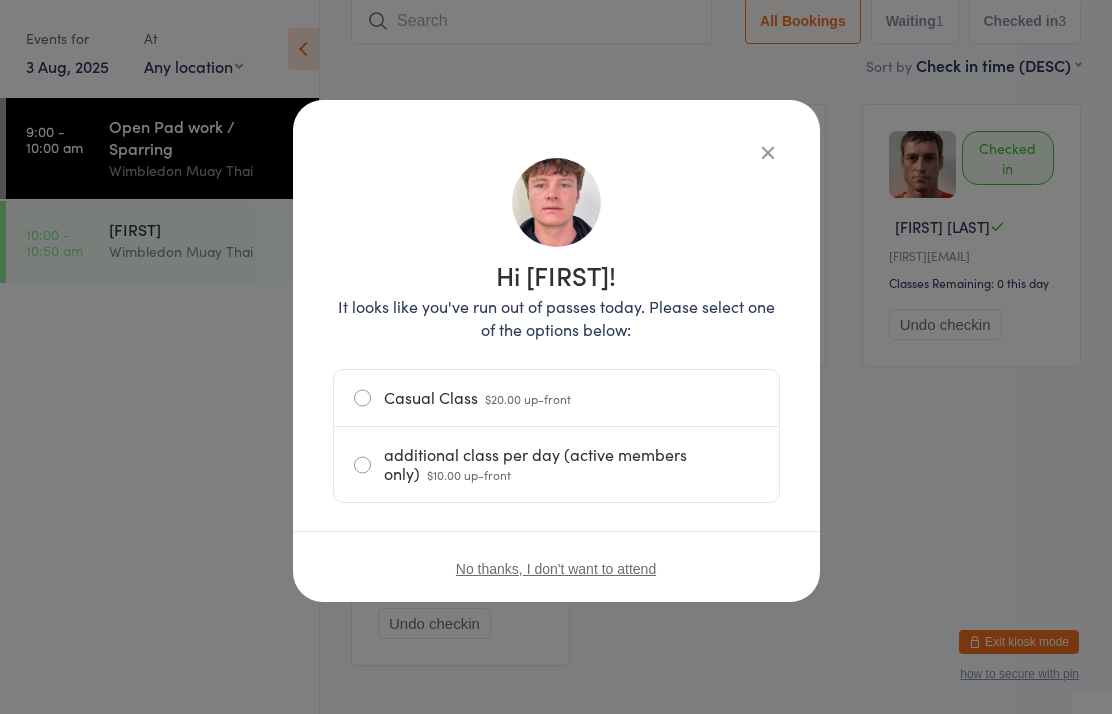 click on "Casual Class  $20.00 up-front" at bounding box center (556, 398) 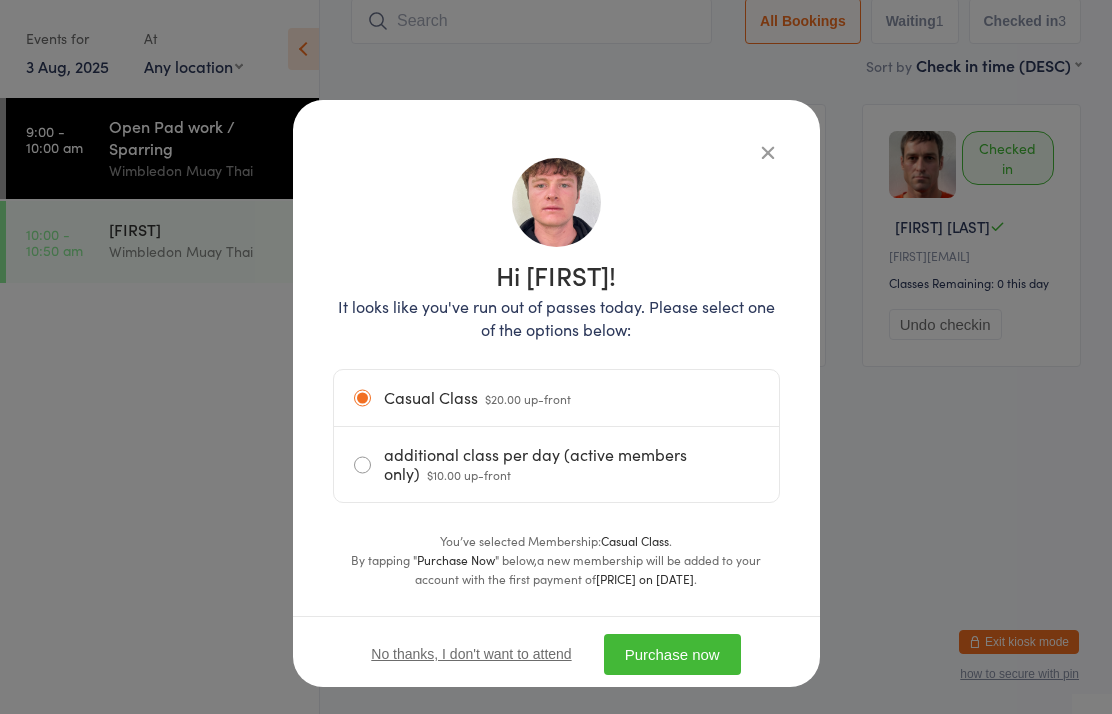 click on "Purchase now" at bounding box center [672, 654] 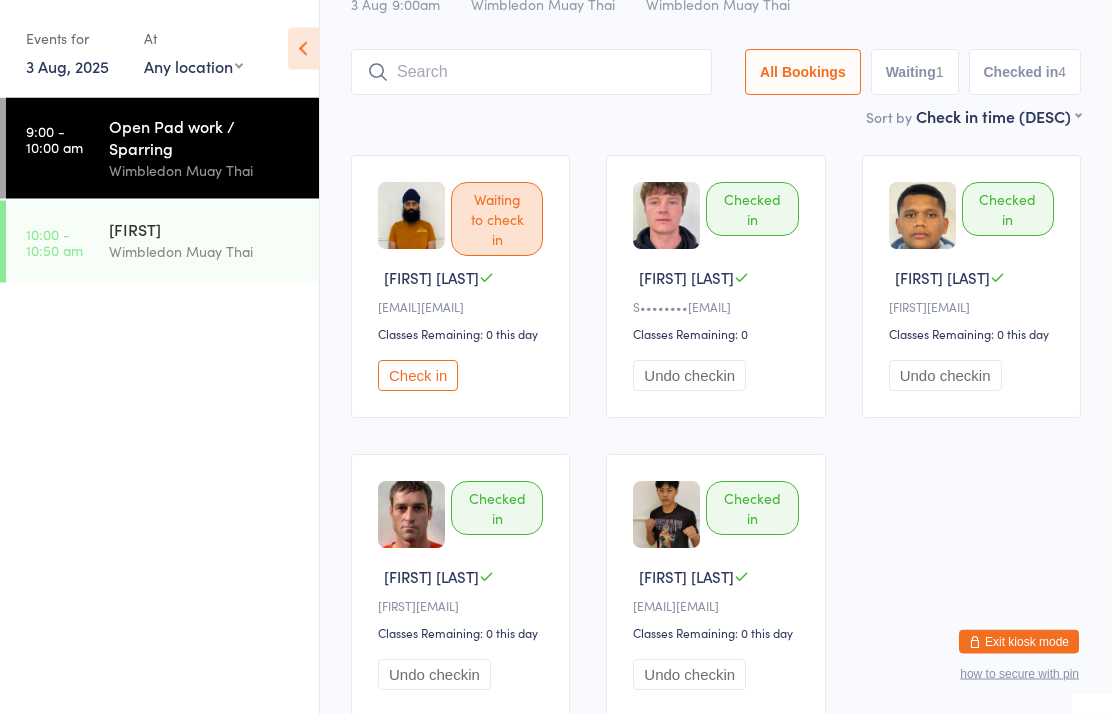scroll, scrollTop: 44, scrollLeft: 0, axis: vertical 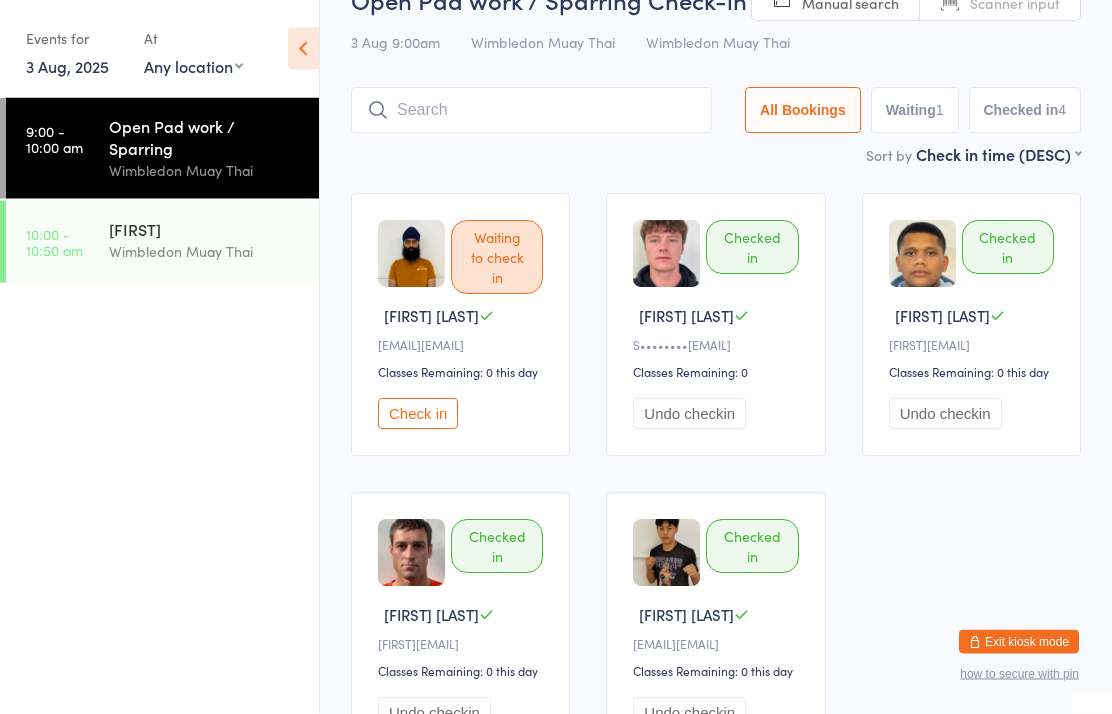 click on "Sort by   Check in time (DESC) First name (ASC) First name (DESC) Last name (ASC) Last name (DESC) Check in time (ASC) Check in time (DESC)" at bounding box center (716, 155) 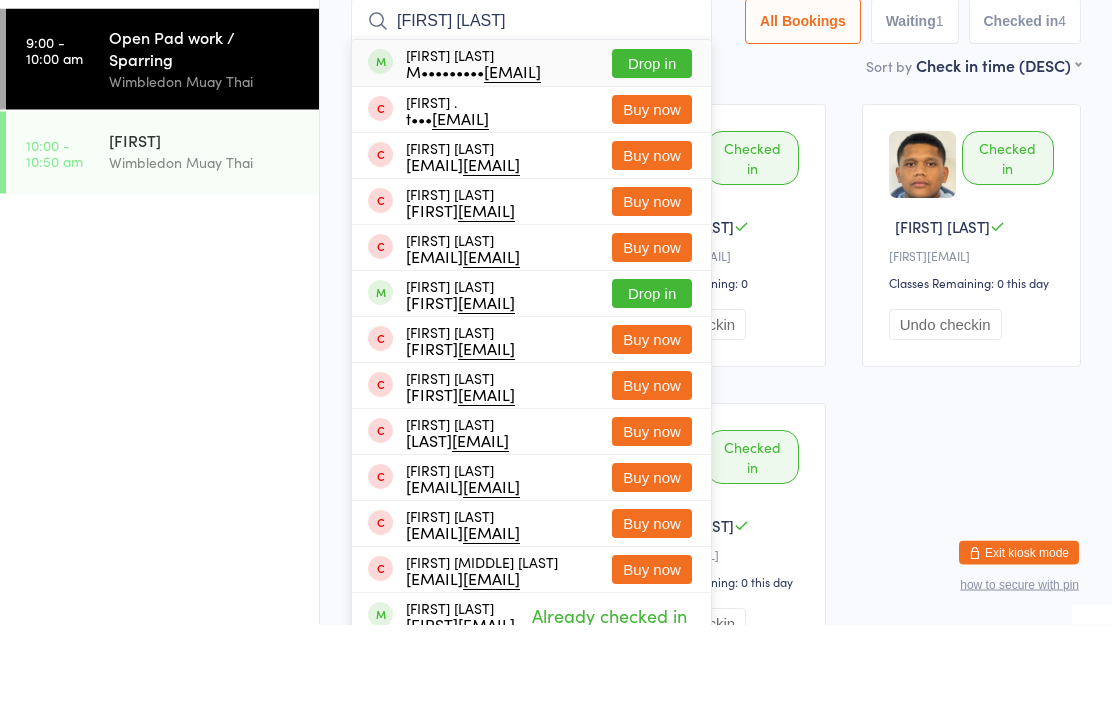 type on "[FIRST] [LAST]" 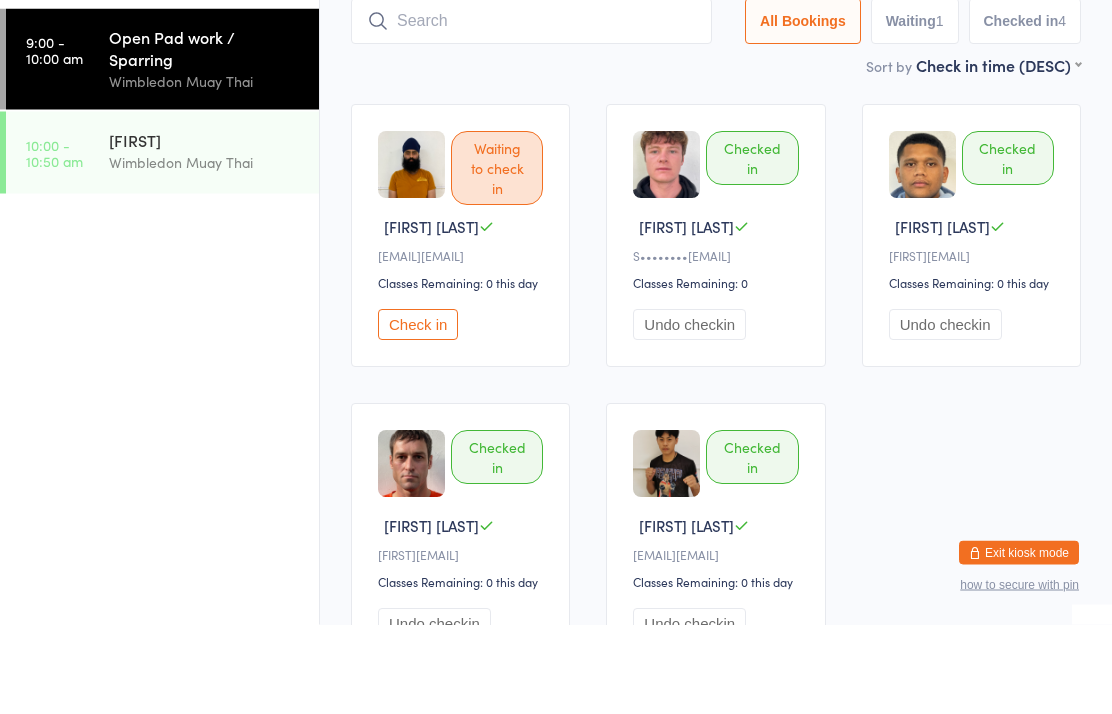 scroll, scrollTop: 134, scrollLeft: 0, axis: vertical 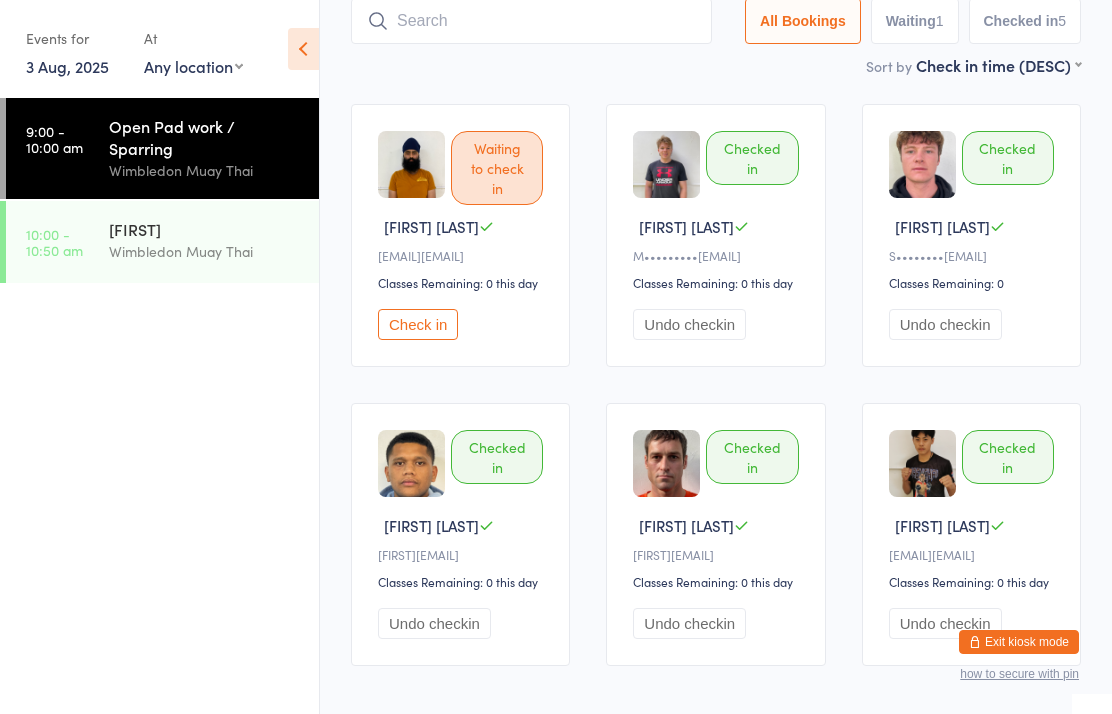 click on "Open Pad work / Sparring" at bounding box center (205, 137) 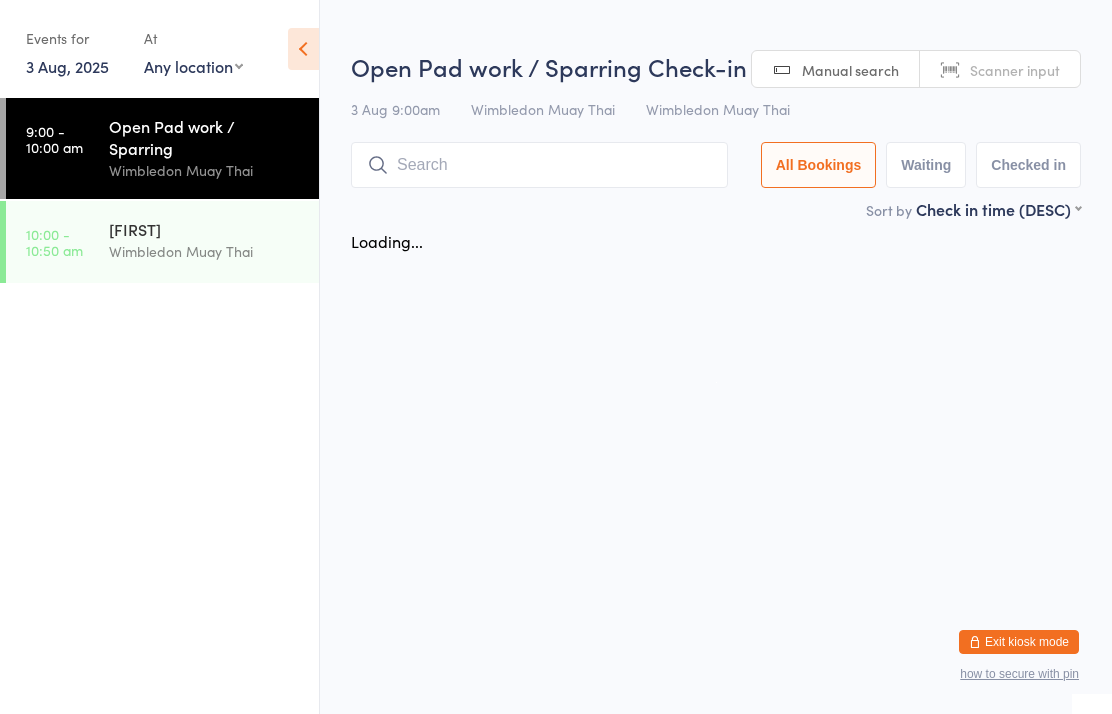 scroll, scrollTop: 0, scrollLeft: 0, axis: both 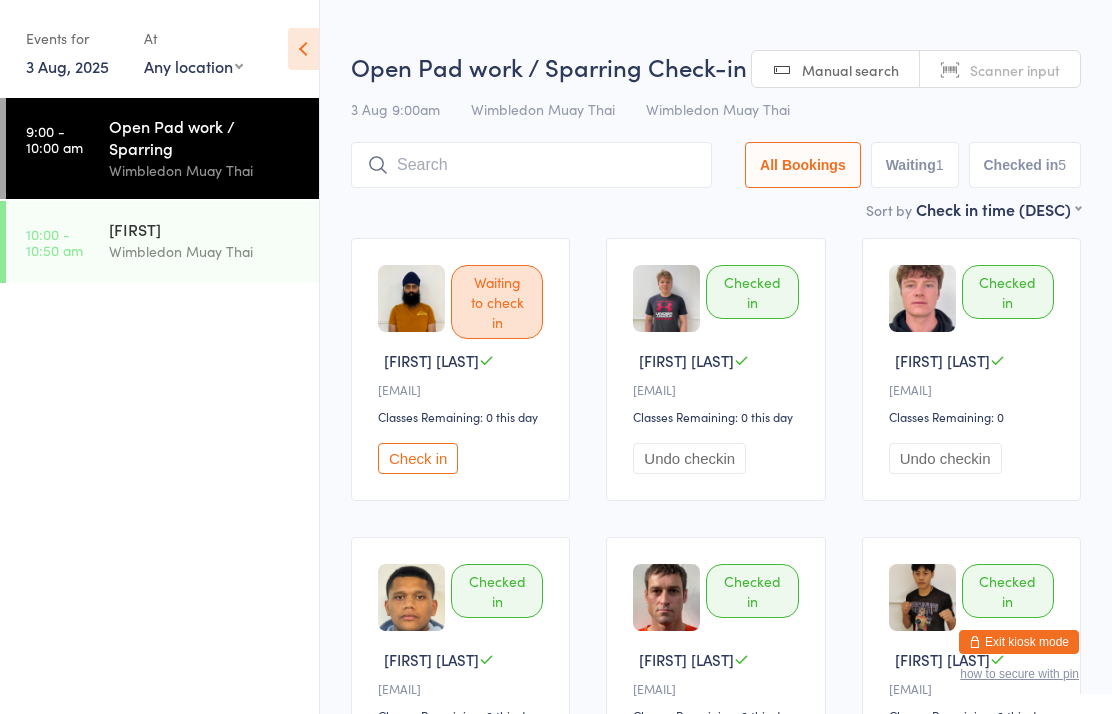 click at bounding box center [531, 165] 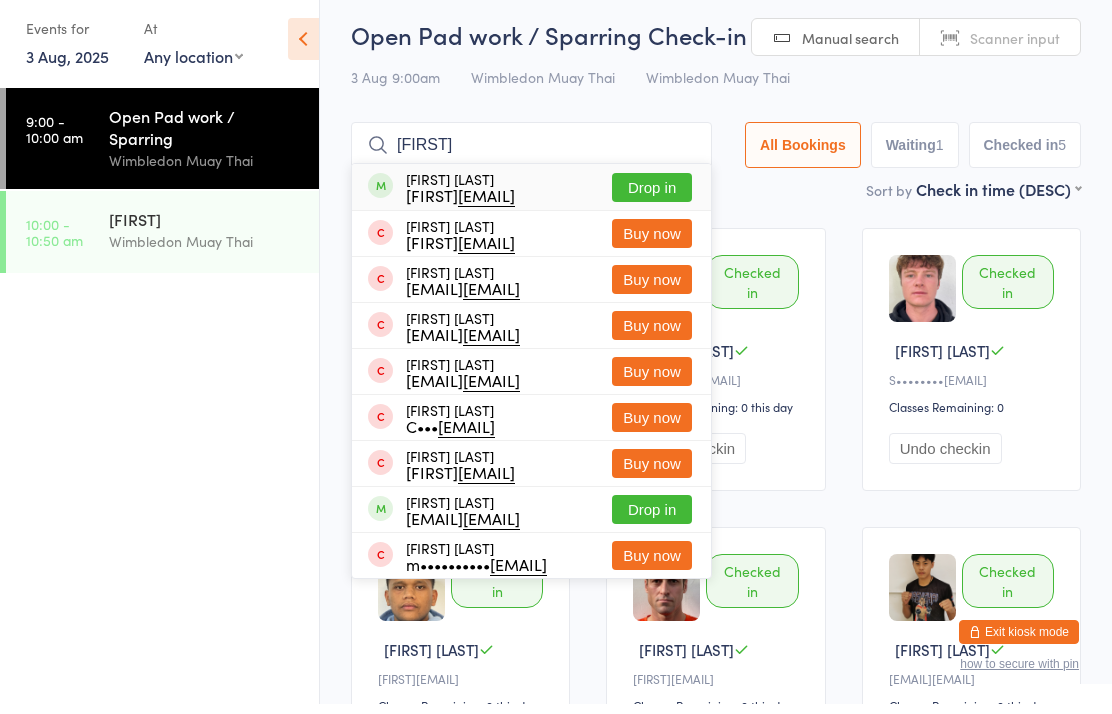 type on "[FIRST]" 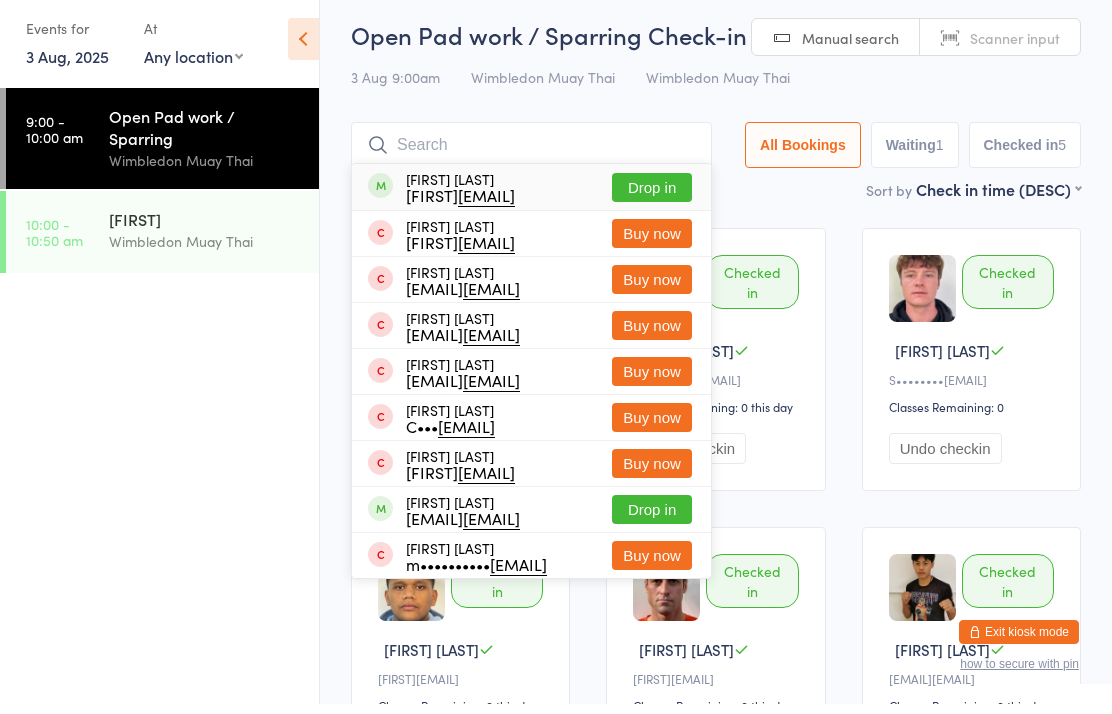 scroll, scrollTop: 10, scrollLeft: 0, axis: vertical 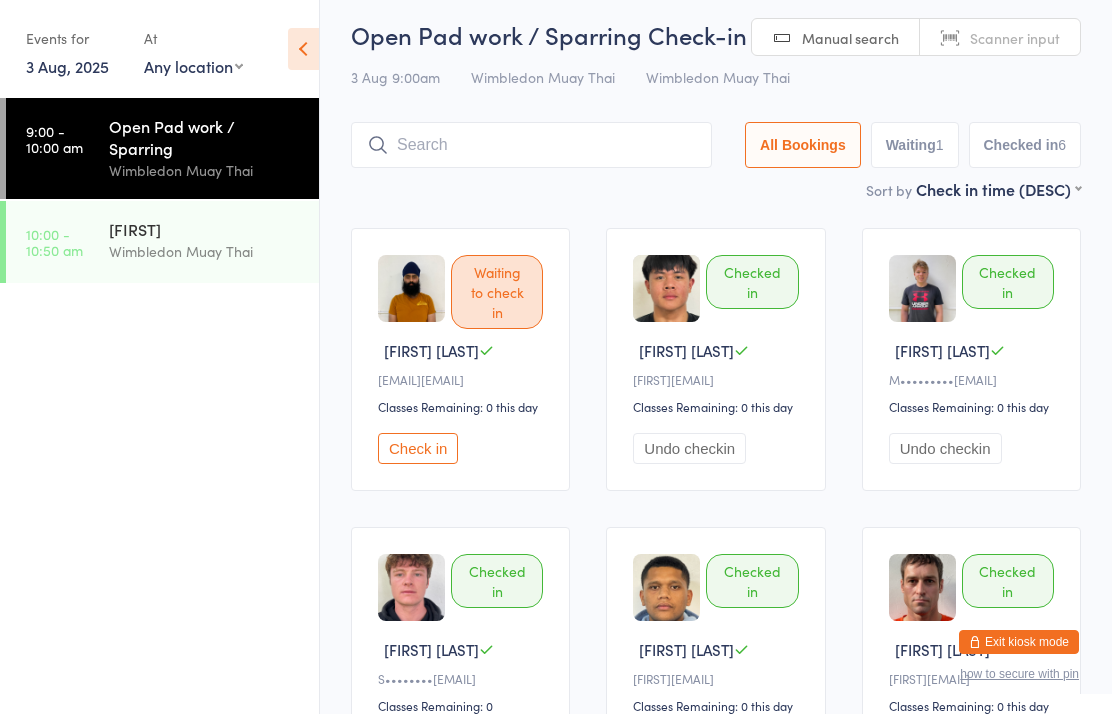click on "Check in" at bounding box center [418, 448] 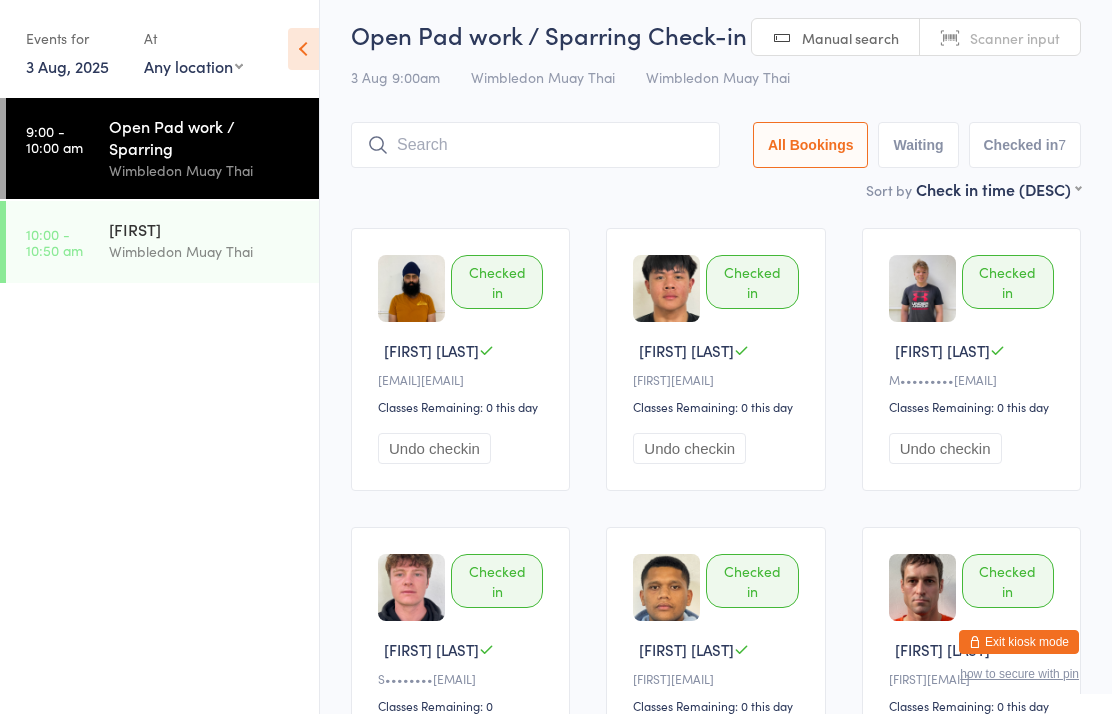 click at bounding box center (535, 145) 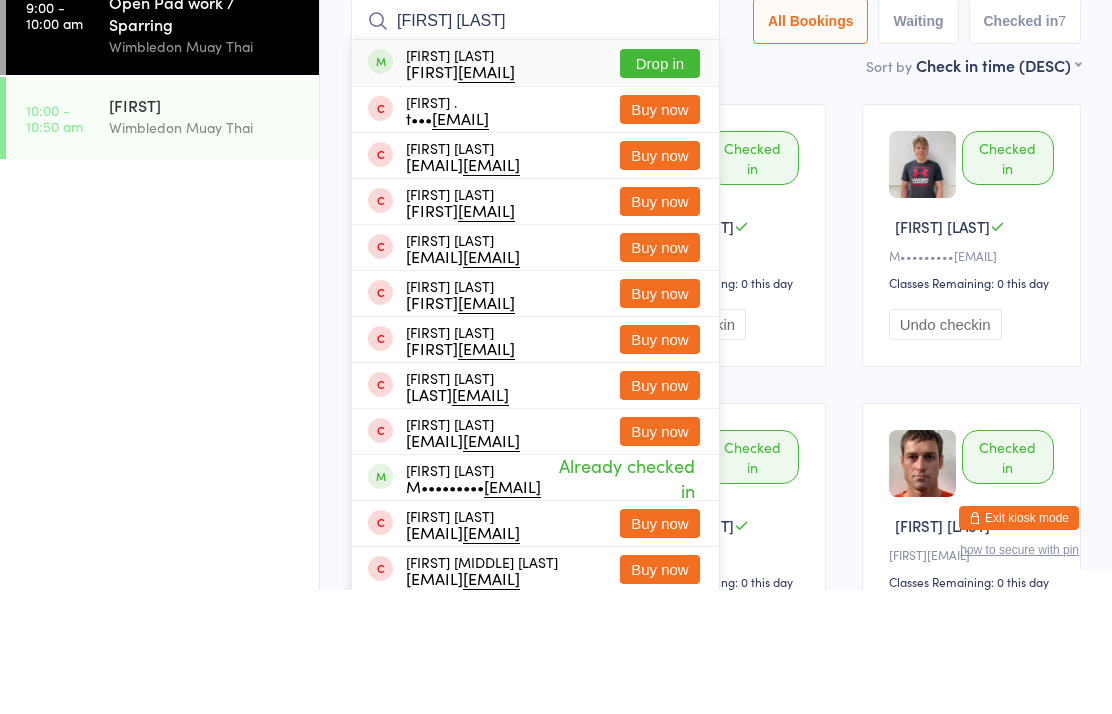 type on "[FIRST] [LAST]" 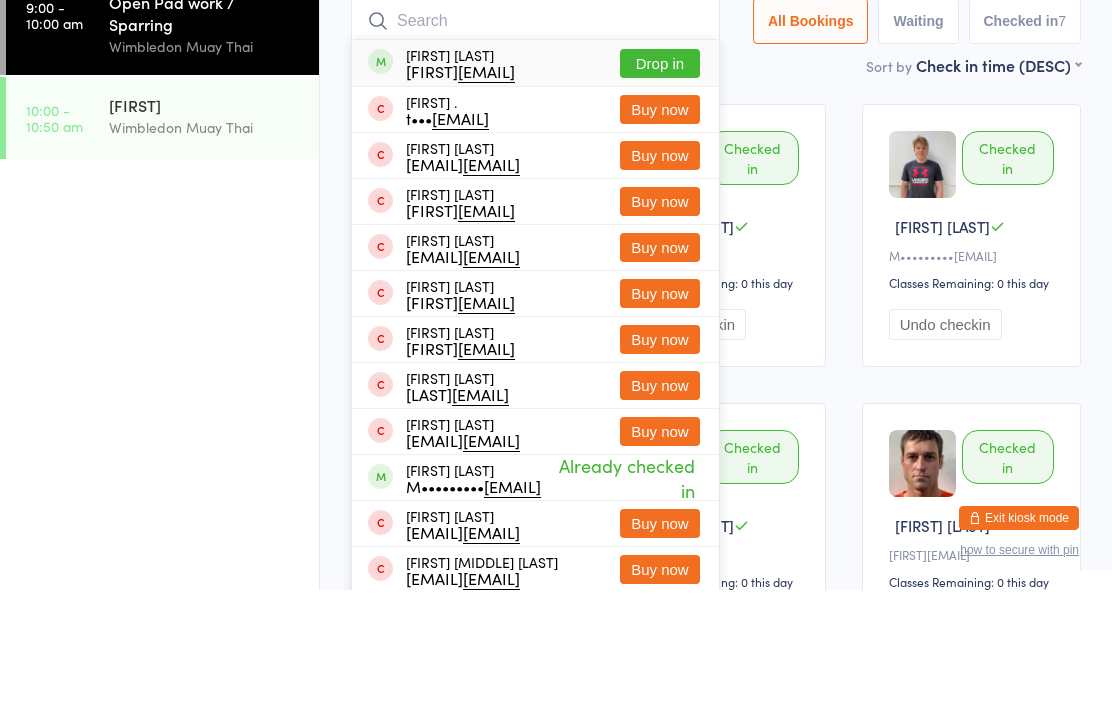 scroll, scrollTop: 134, scrollLeft: 0, axis: vertical 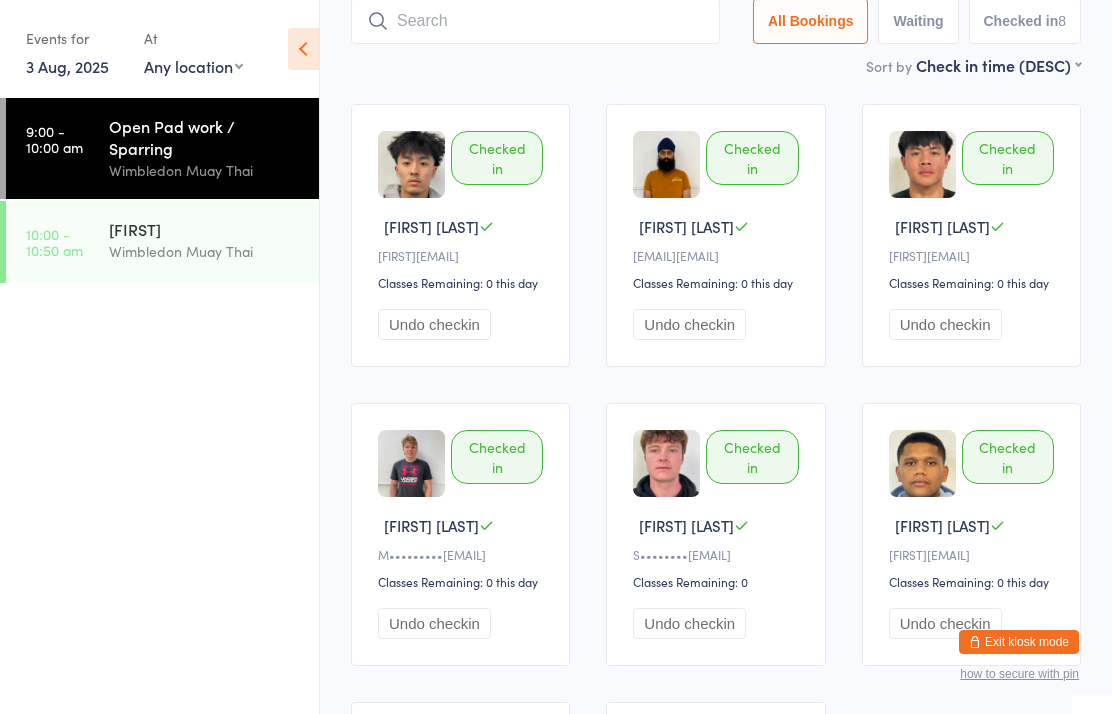 click at bounding box center [535, 21] 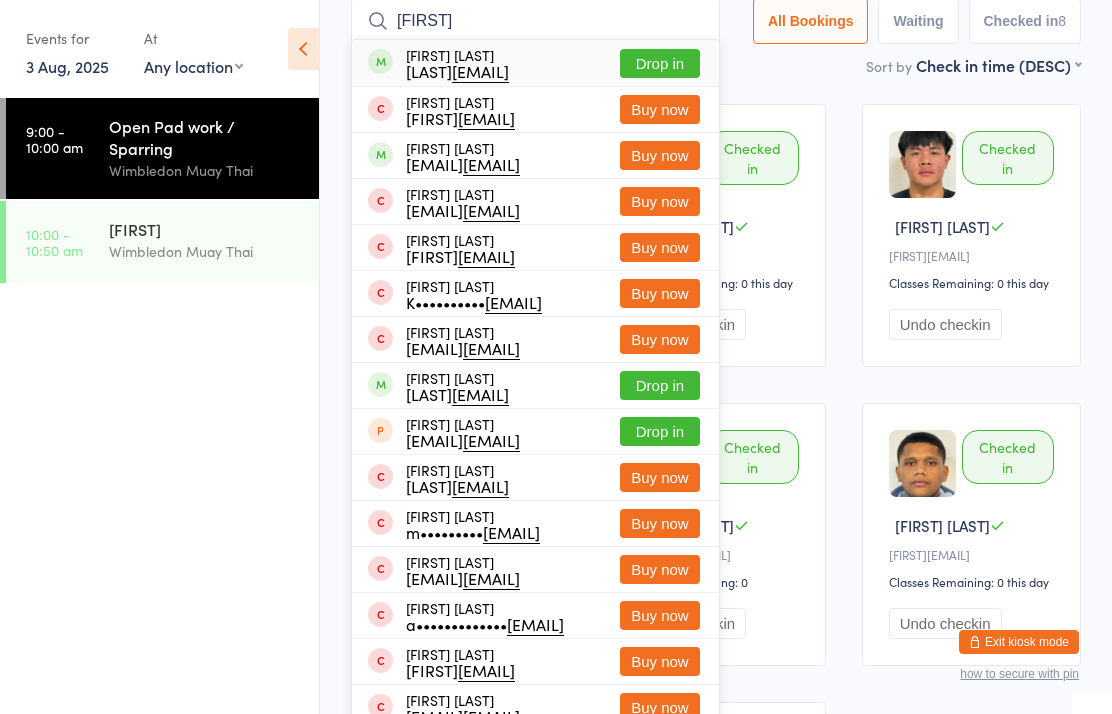 type on "[FIRST]" 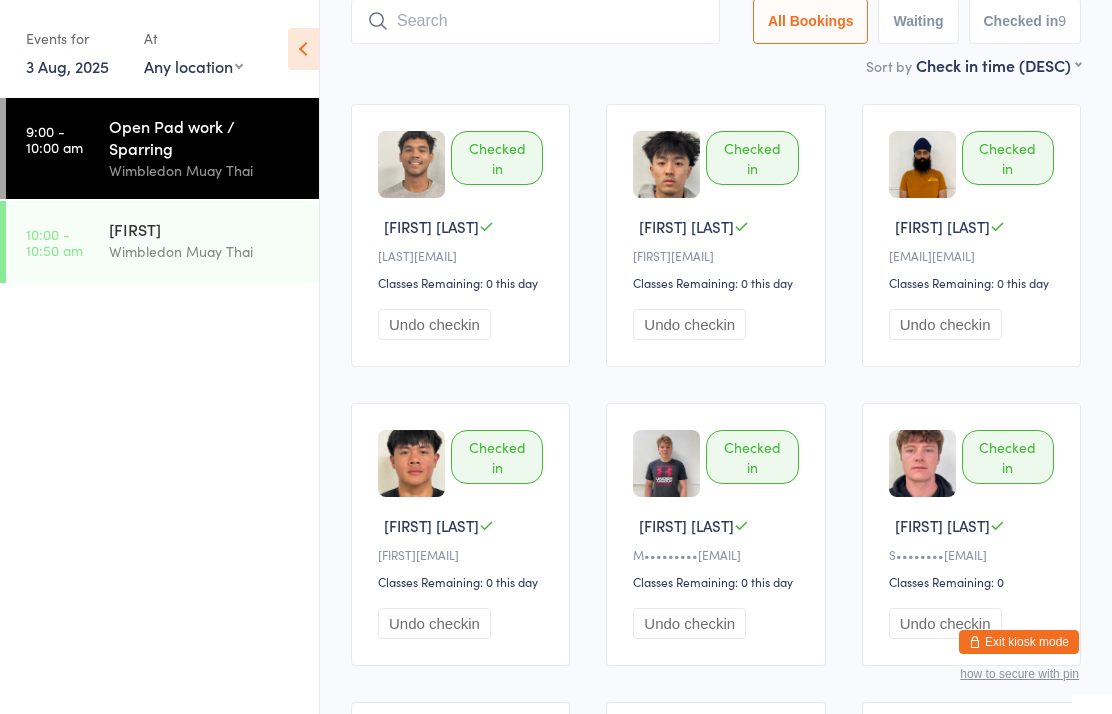click at bounding box center (535, 21) 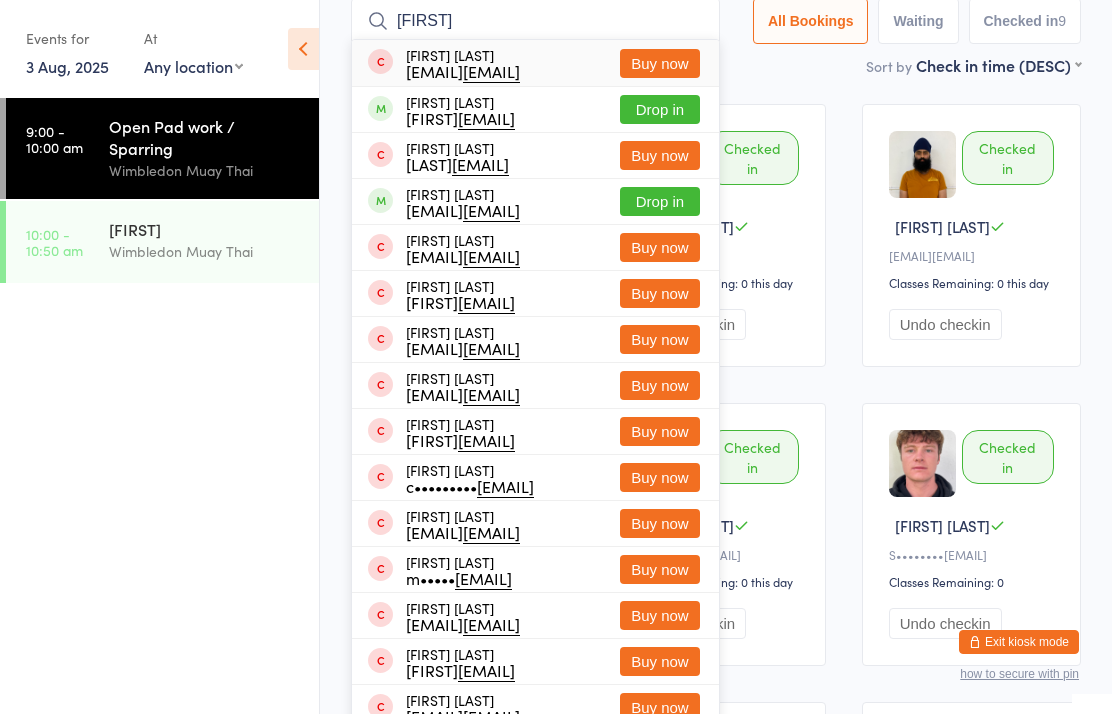 type on "[FIRST]" 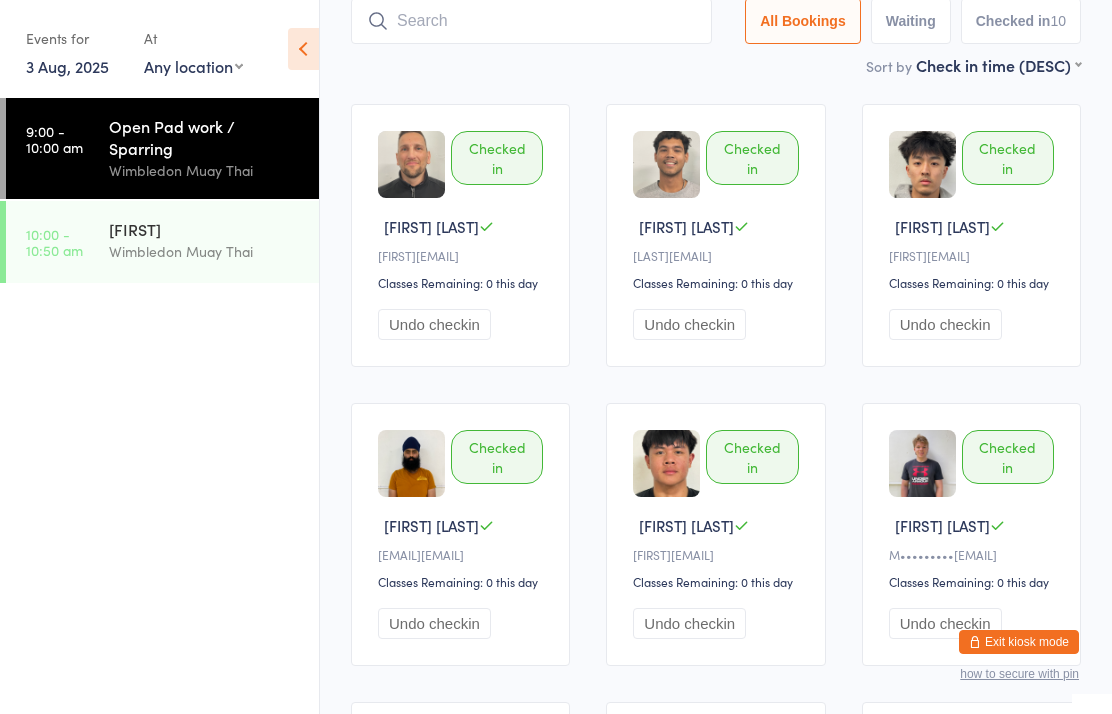 click at bounding box center (531, 21) 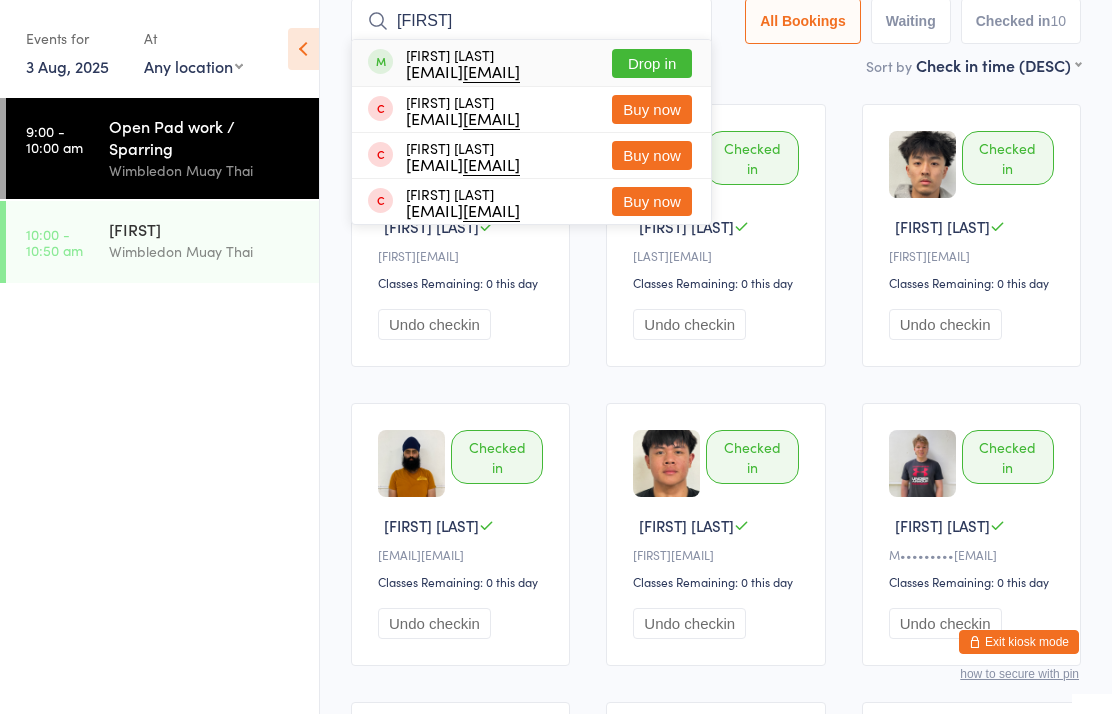 type on "[FIRST]" 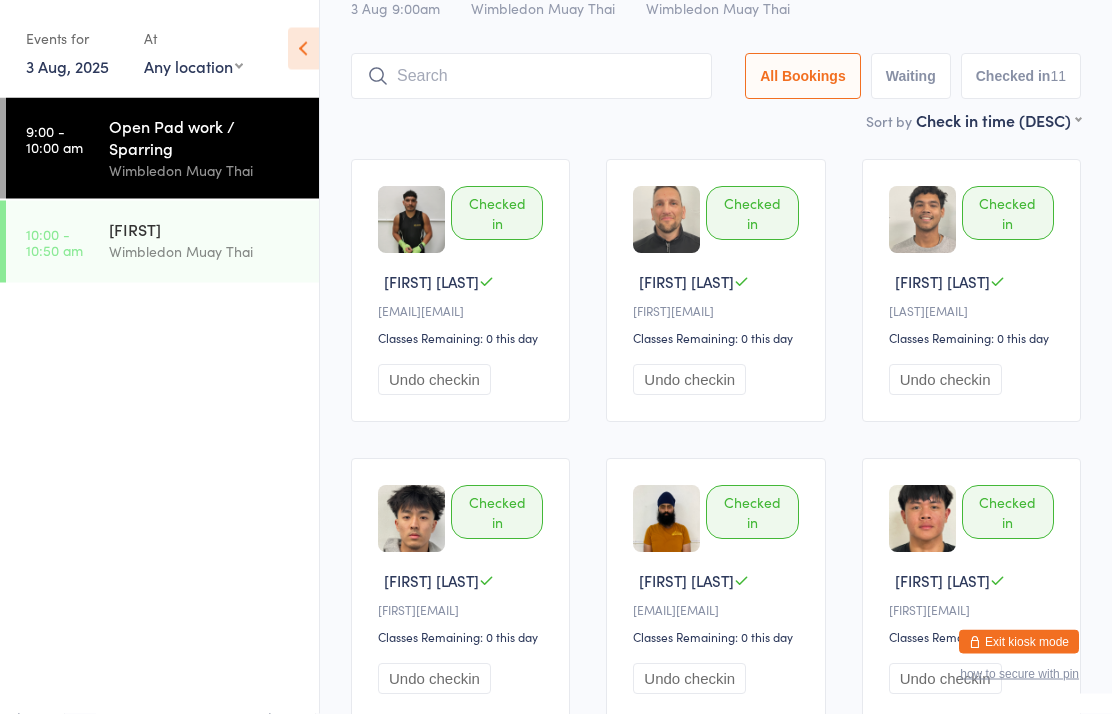 scroll, scrollTop: 0, scrollLeft: 0, axis: both 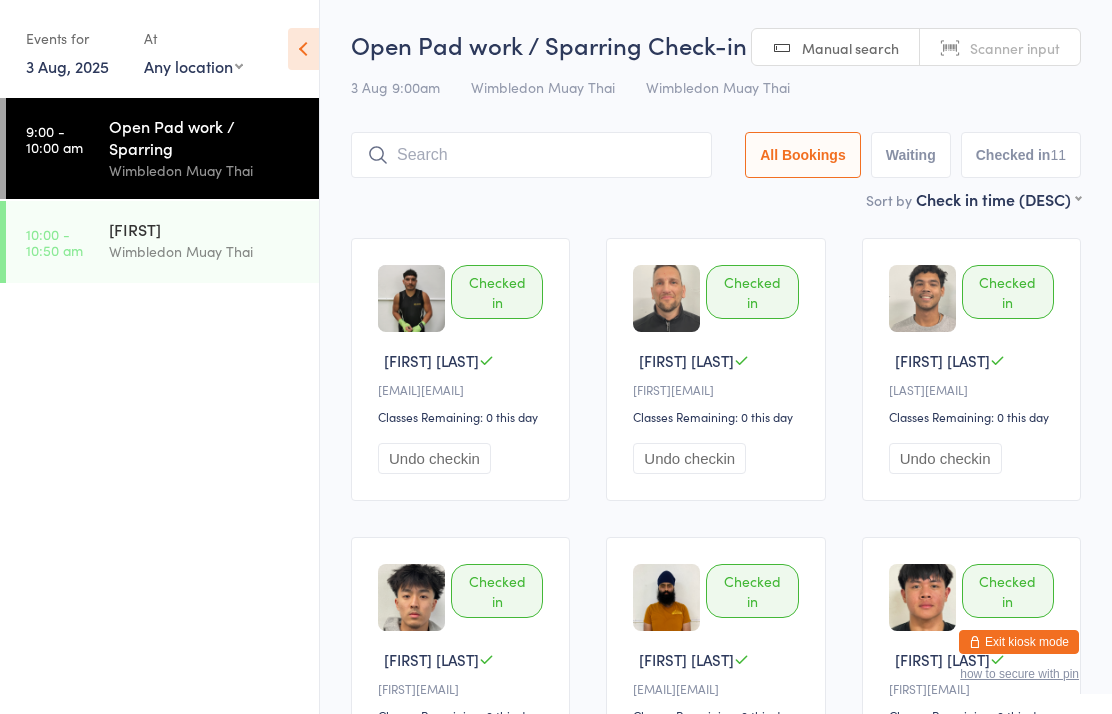 click at bounding box center (531, 155) 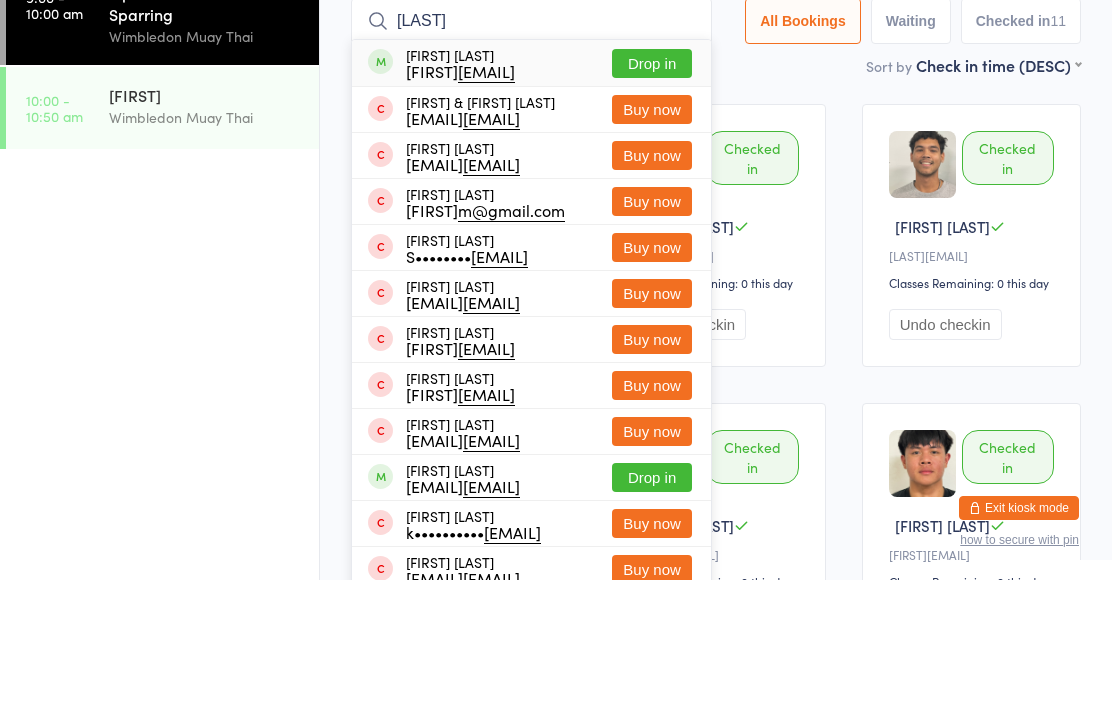 type on "[LAST]" 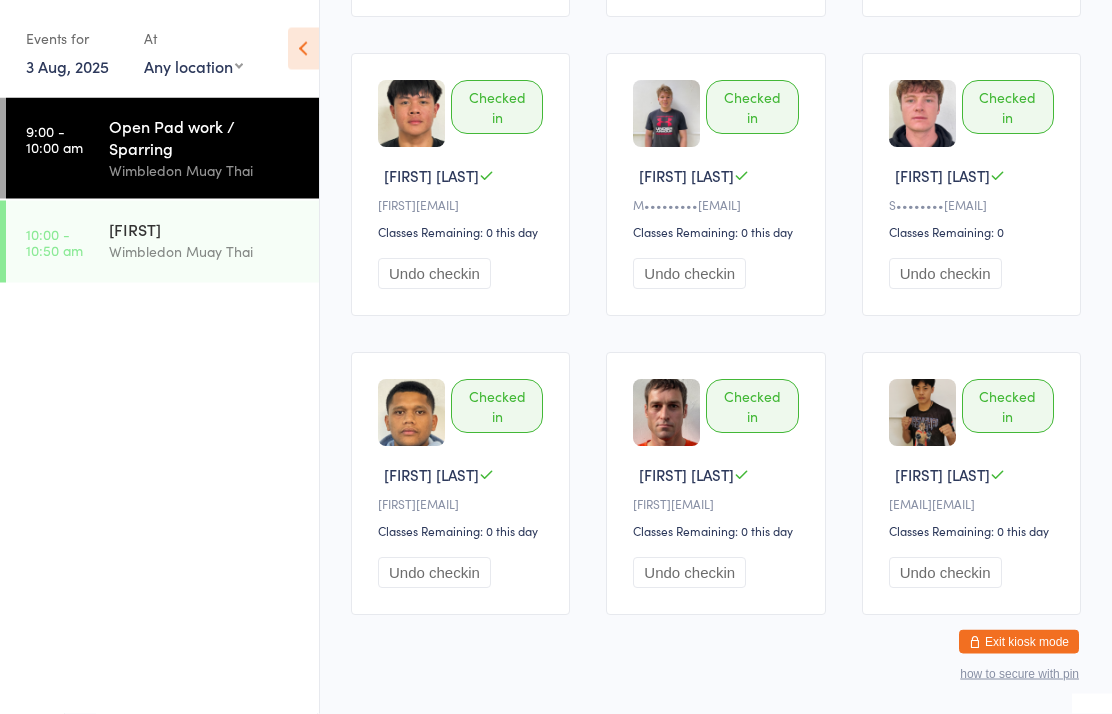 scroll, scrollTop: 786, scrollLeft: 0, axis: vertical 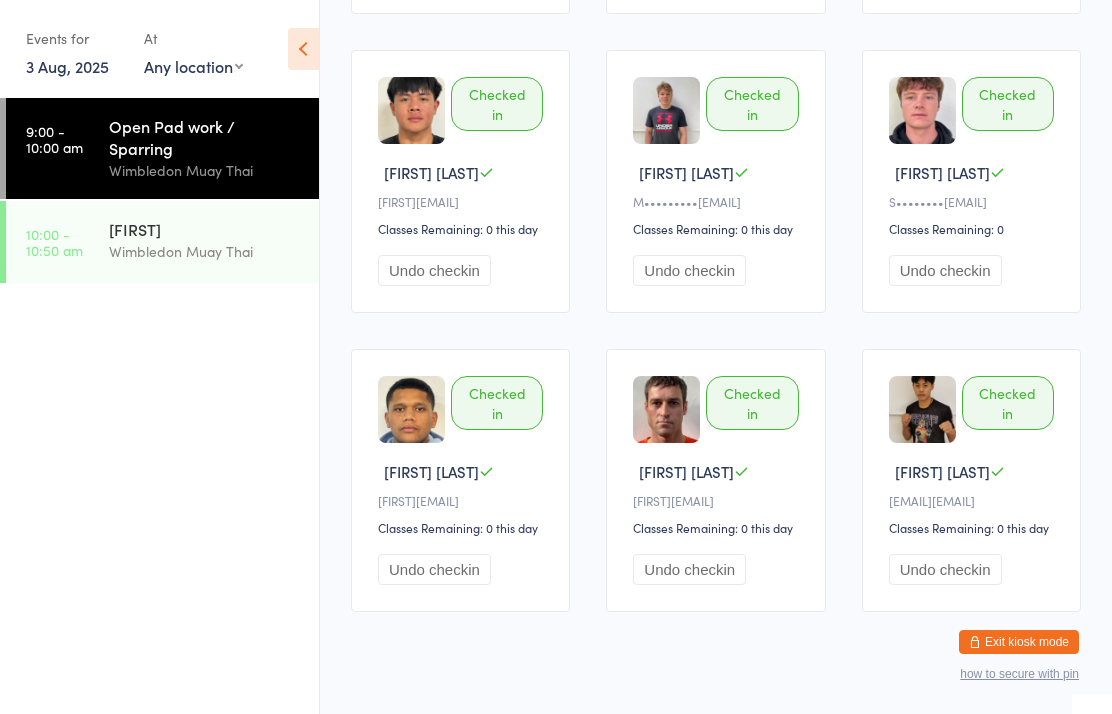 click on "[FIRST]" at bounding box center [205, 229] 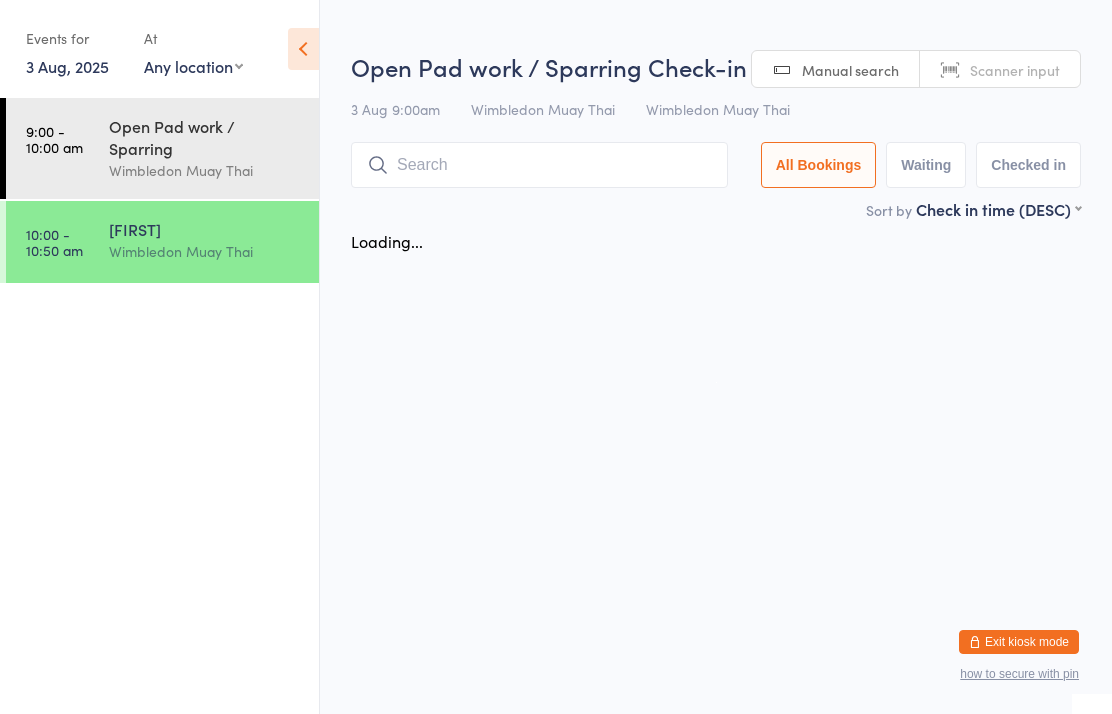 scroll, scrollTop: 0, scrollLeft: 0, axis: both 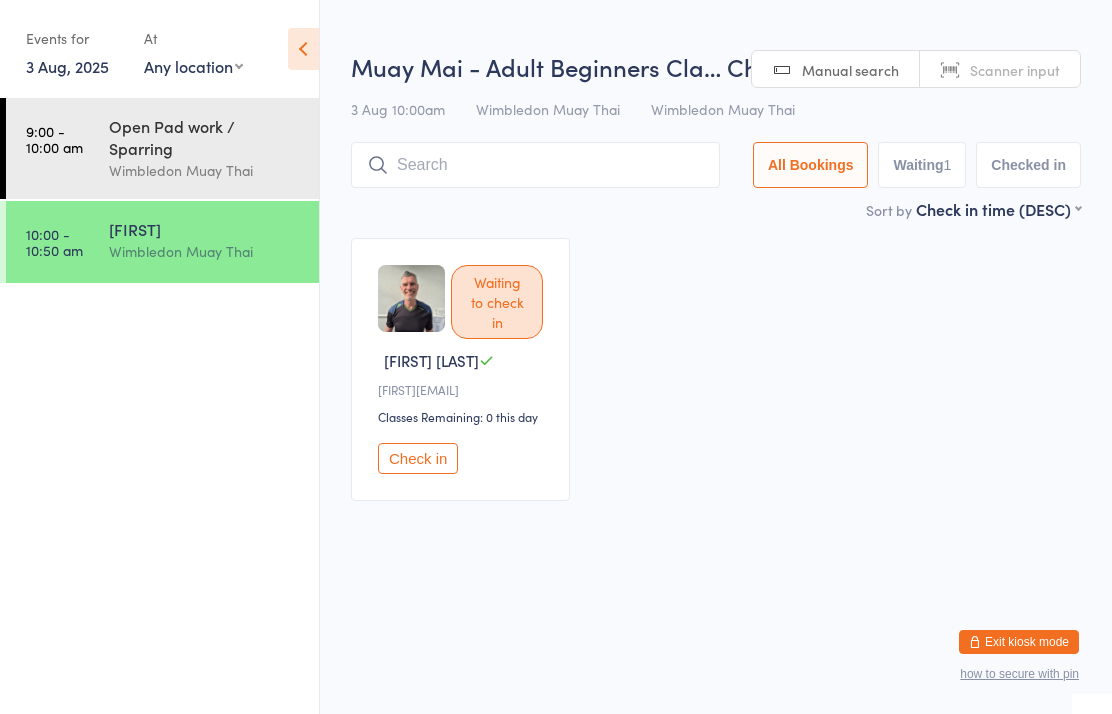 click at bounding box center (535, 165) 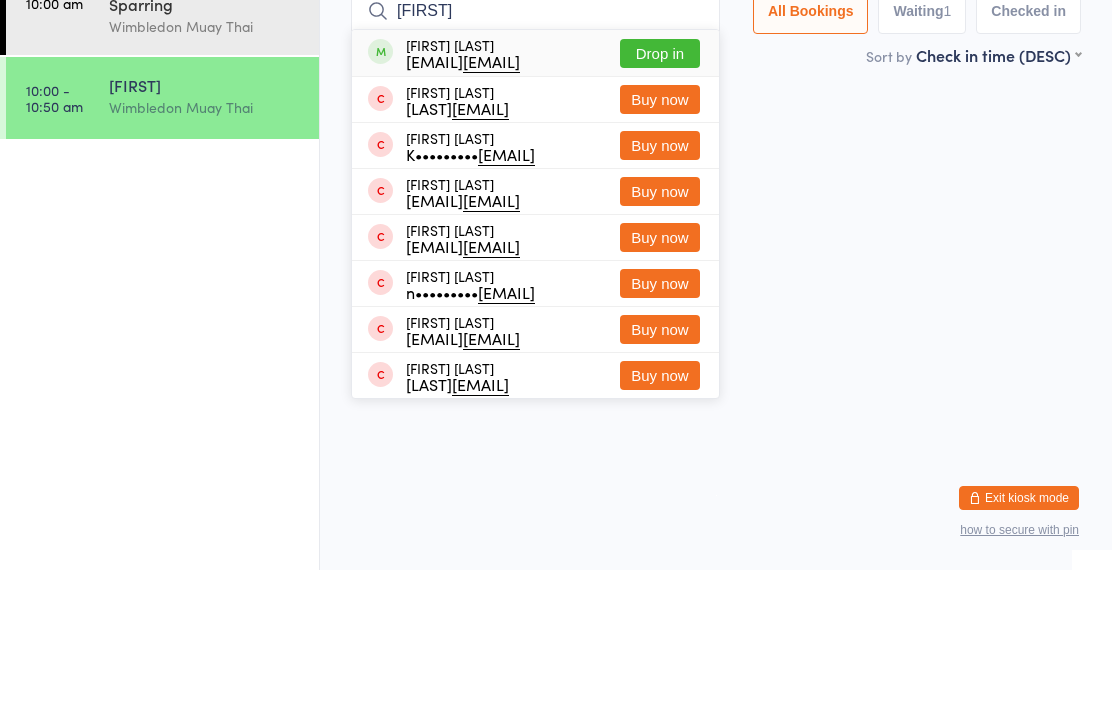 type on "[FIRST]" 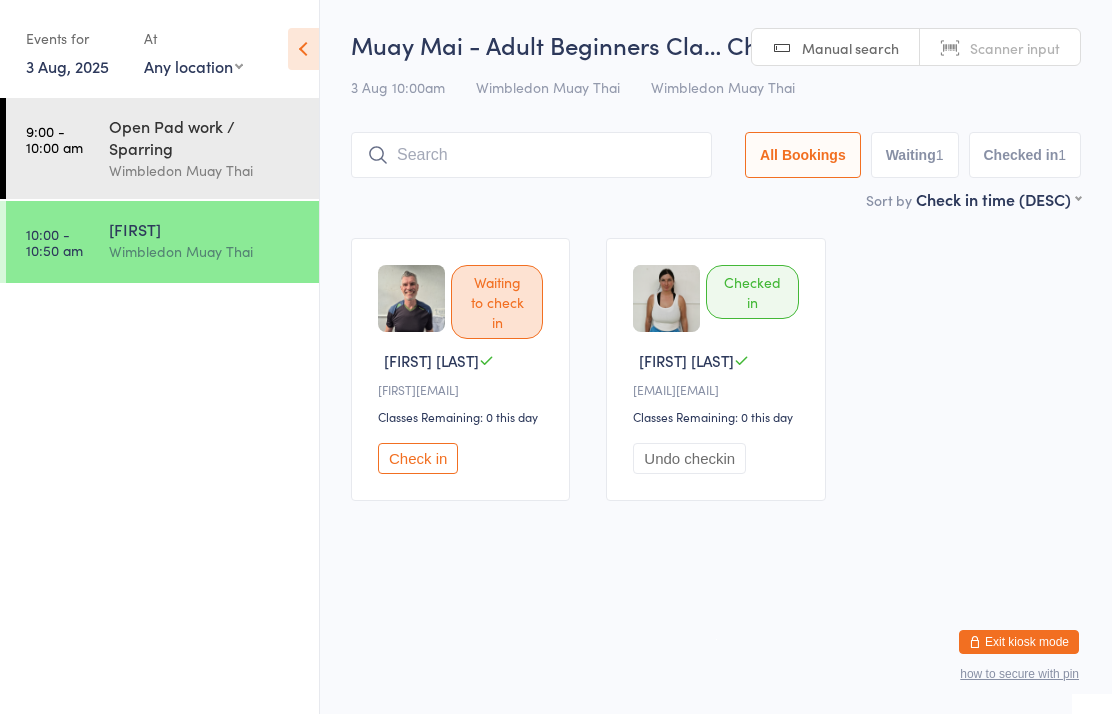 click at bounding box center (531, 155) 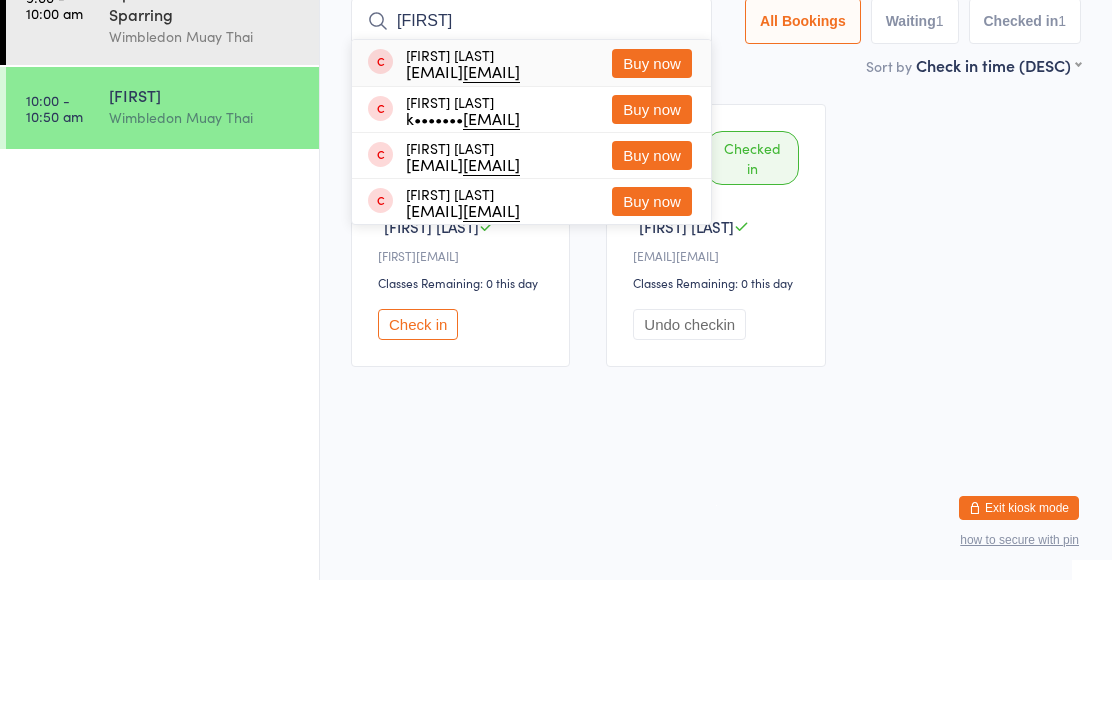 type on "[FIRST]" 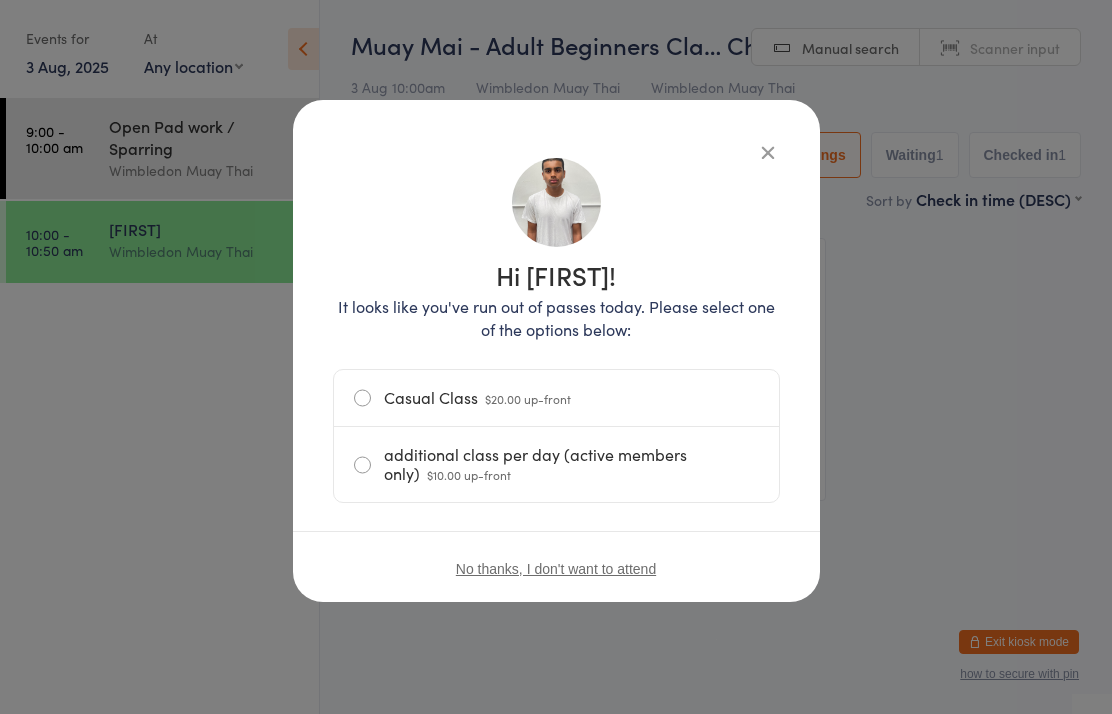 click on "Casual Class  $20.00 up-front" at bounding box center (556, 398) 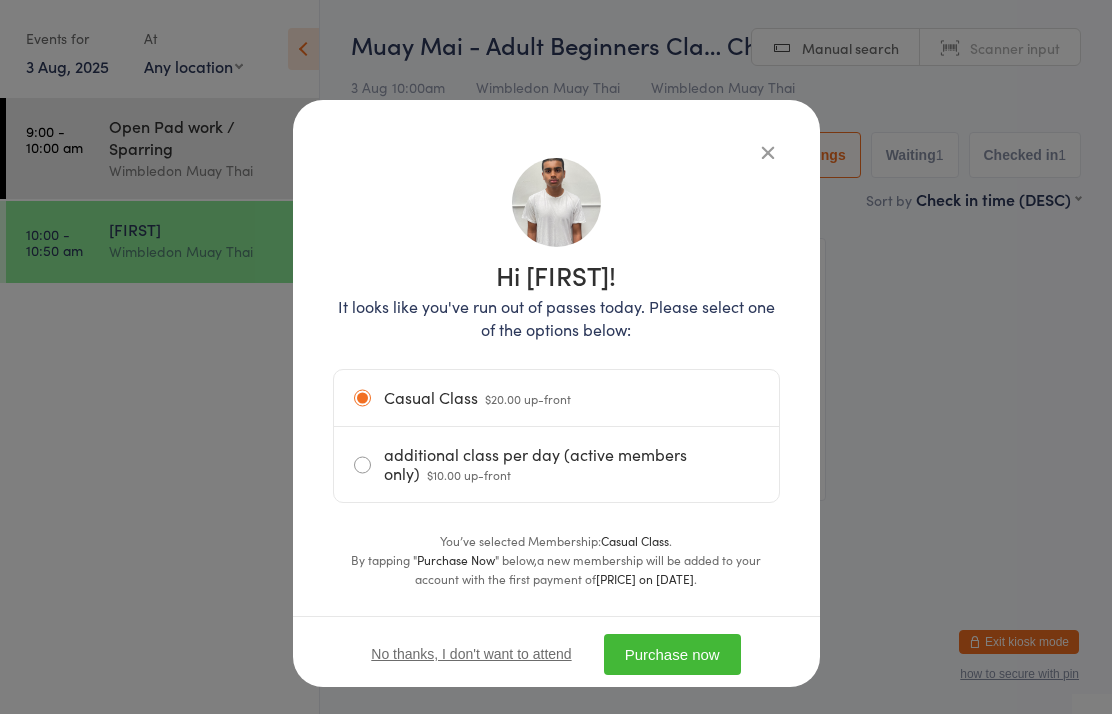 click on "Purchase now" at bounding box center (672, 654) 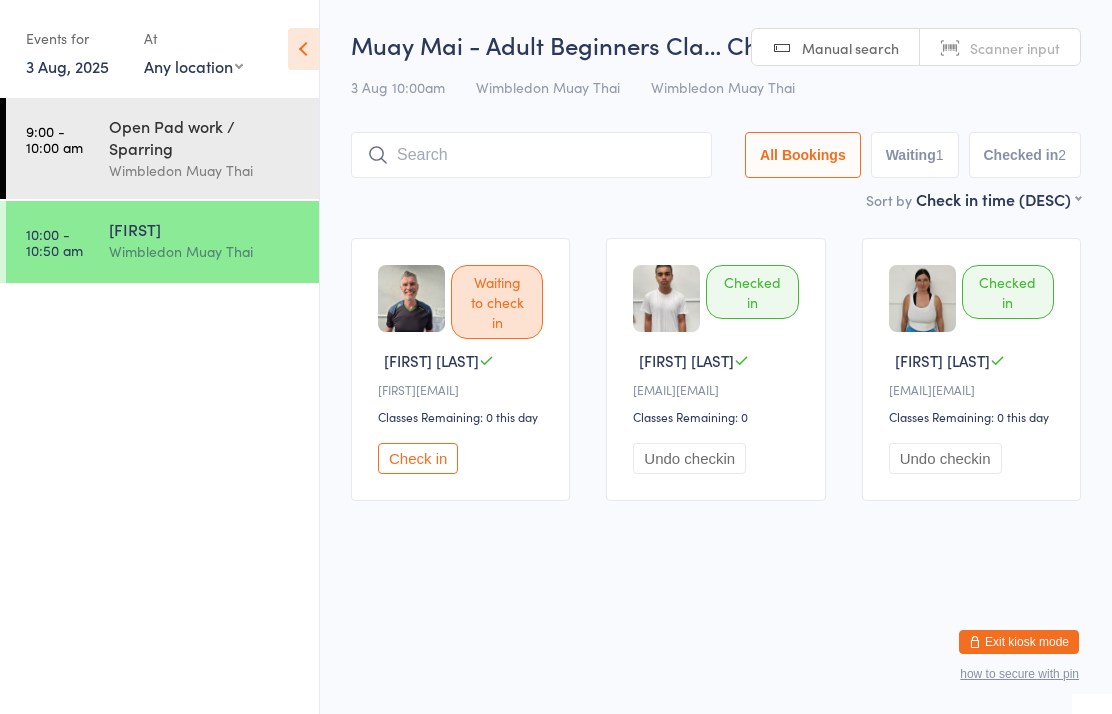 click at bounding box center [531, 155] 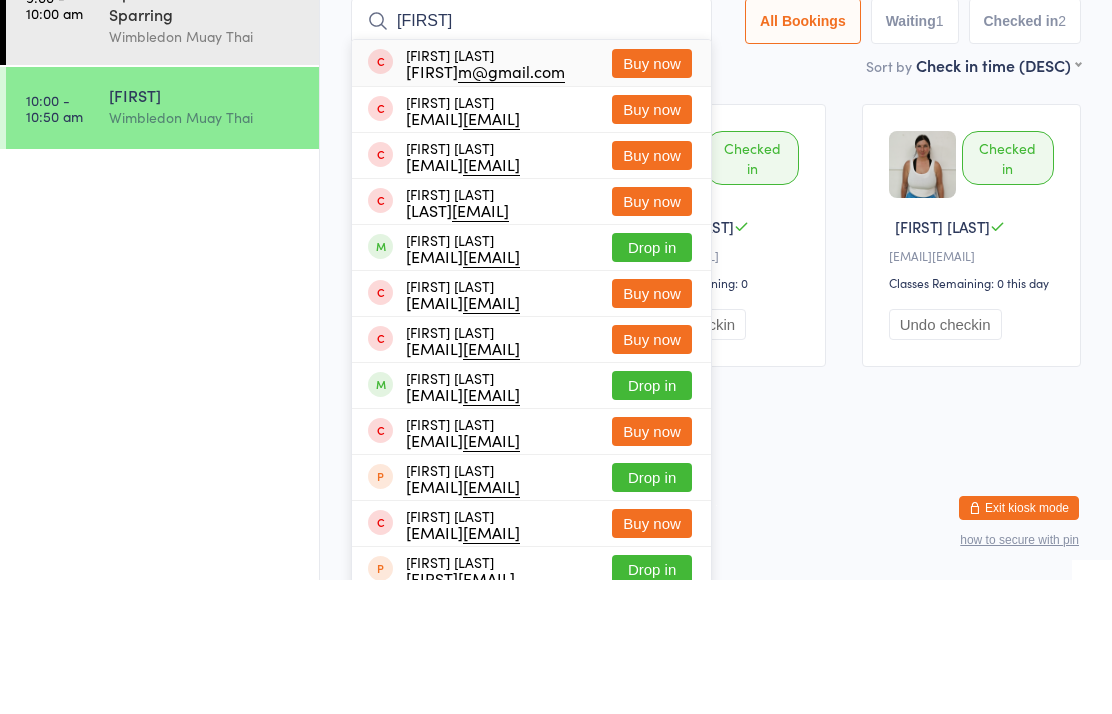 type on "[FIRST]" 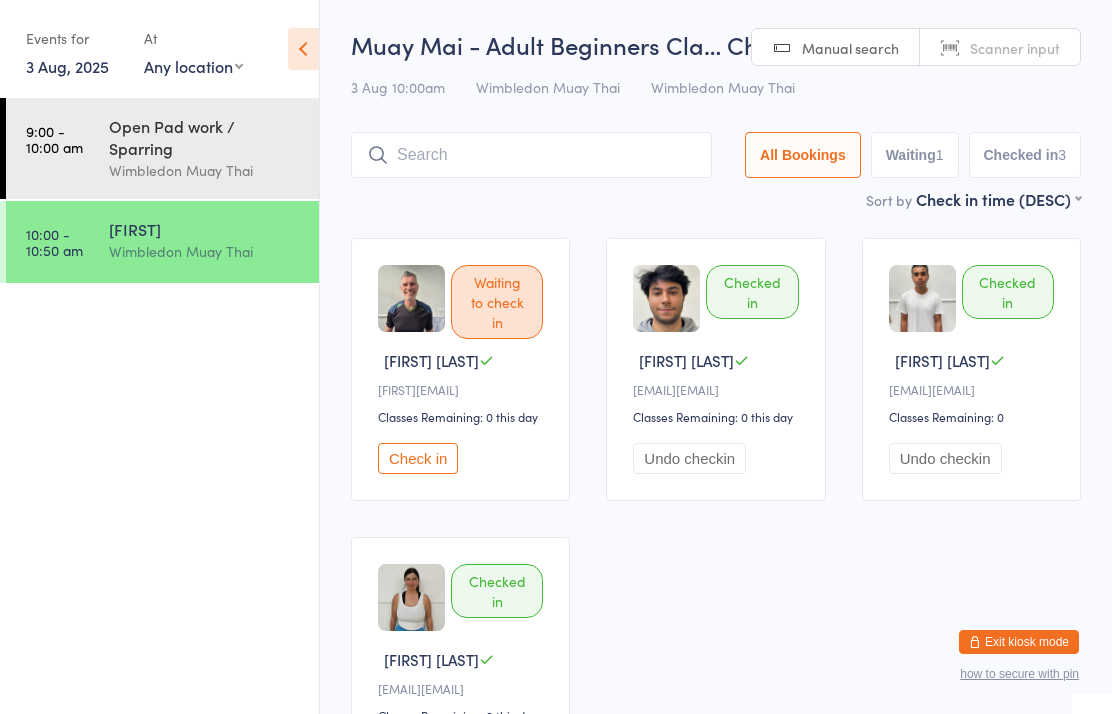 click at bounding box center [531, 155] 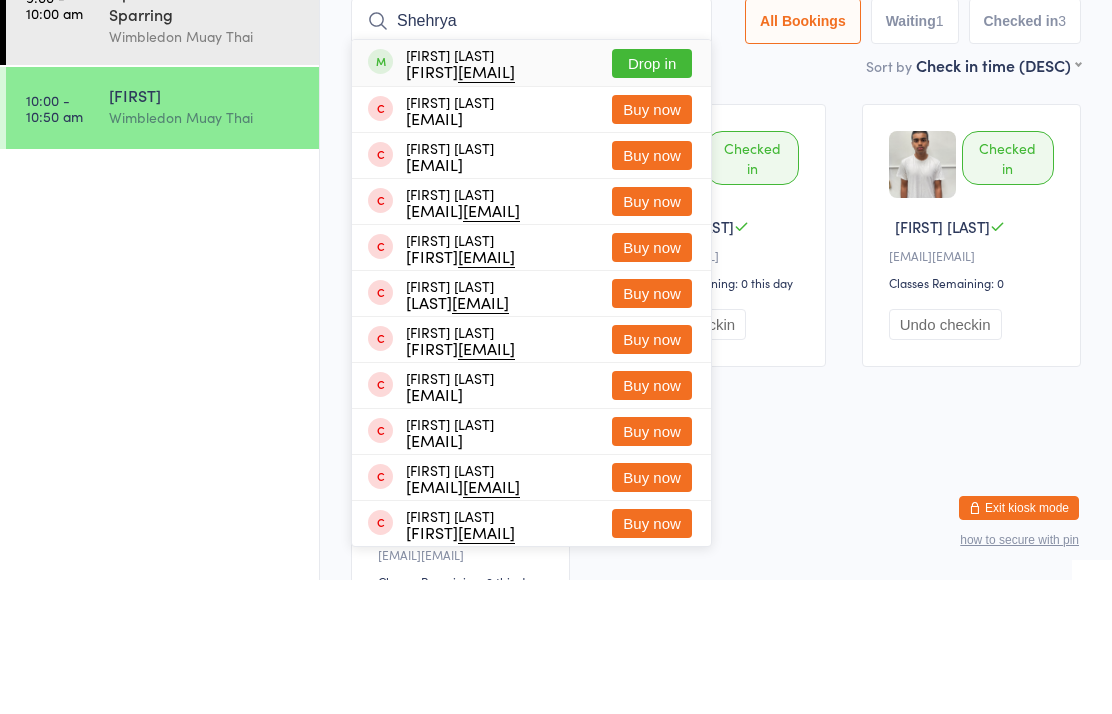 type on "Shehrya" 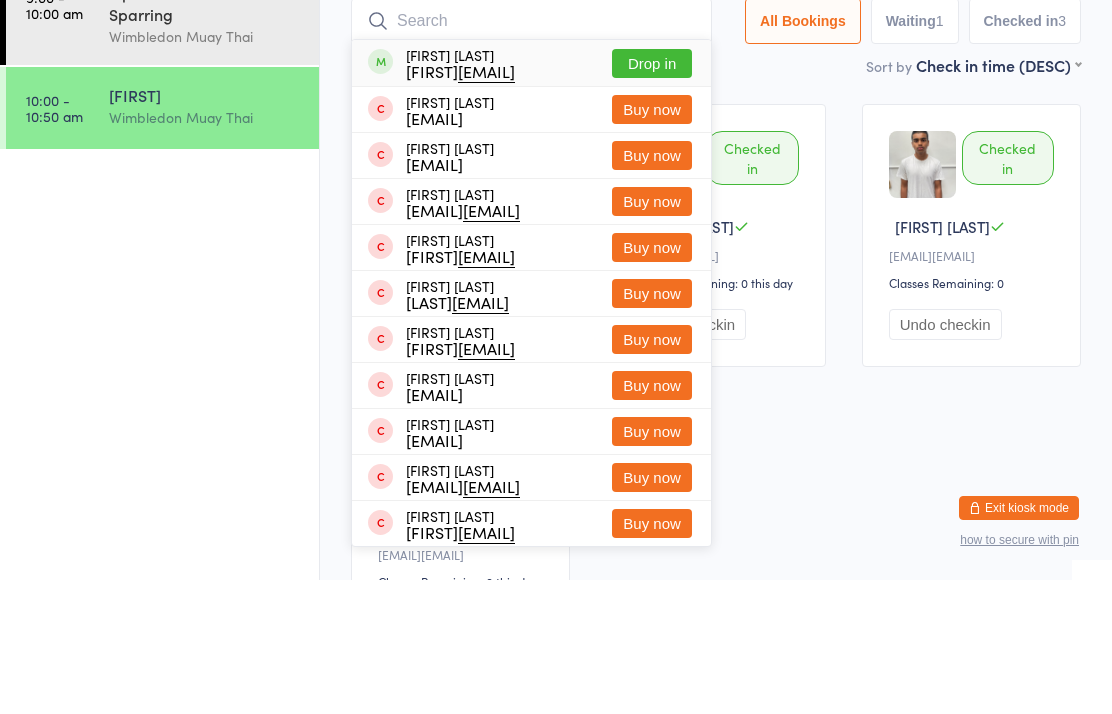 scroll, scrollTop: 134, scrollLeft: 0, axis: vertical 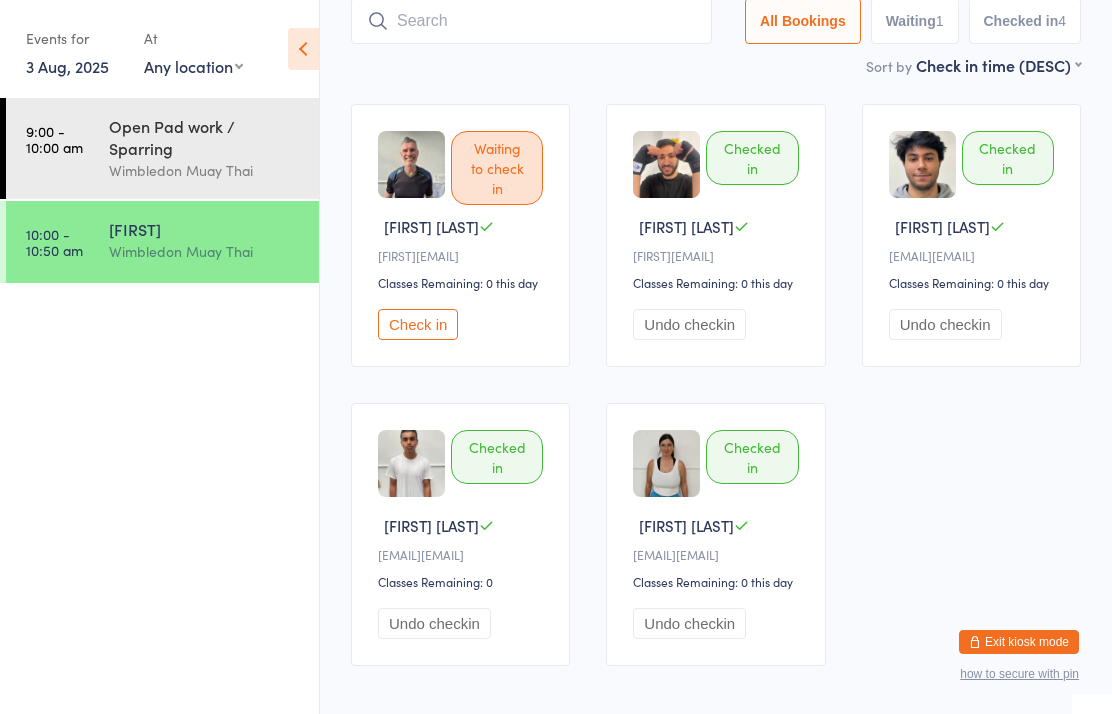 click at bounding box center [531, 21] 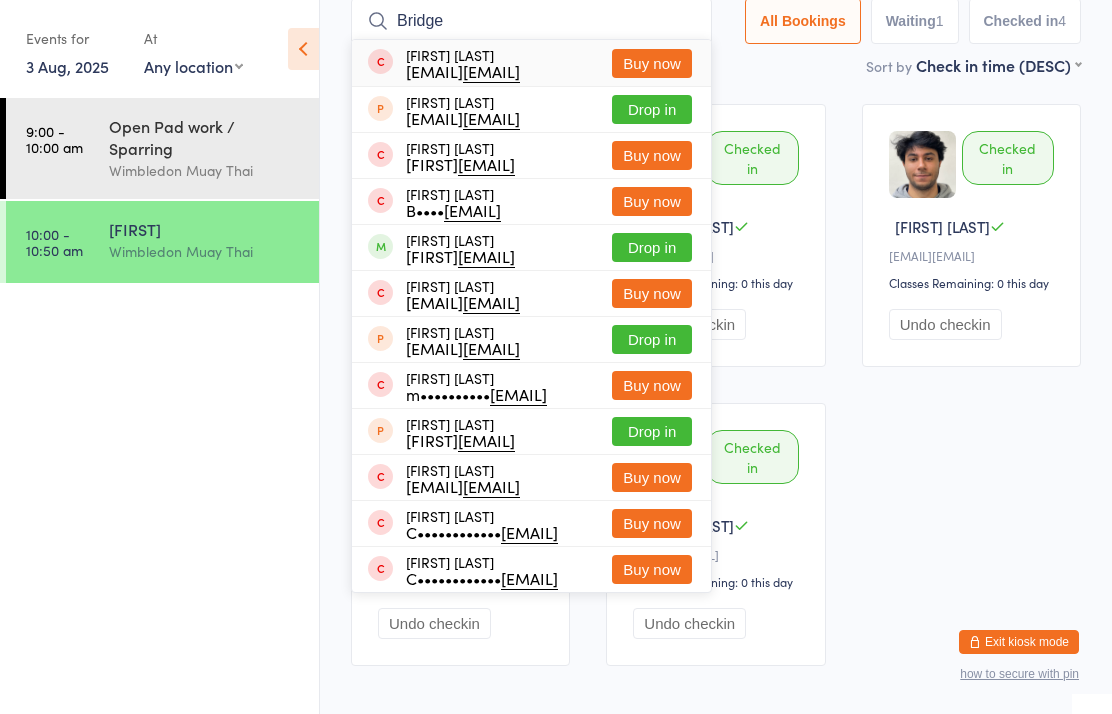 type on "Bridge" 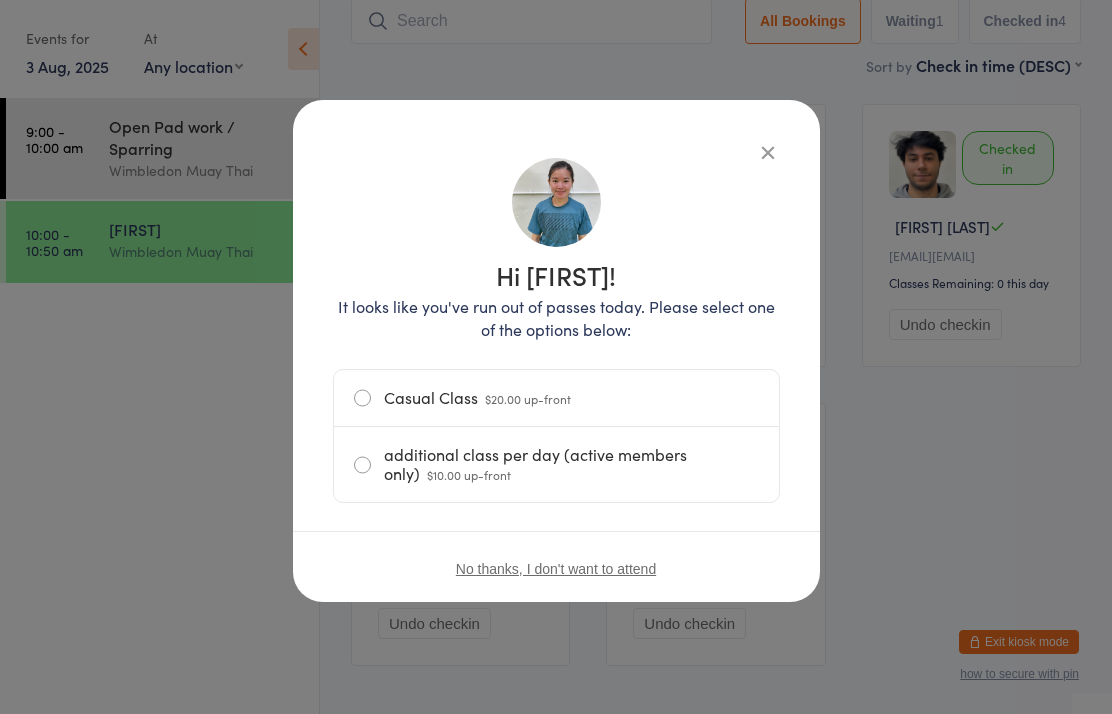 click on "Casual Class  $20.00 up-front" at bounding box center [556, 398] 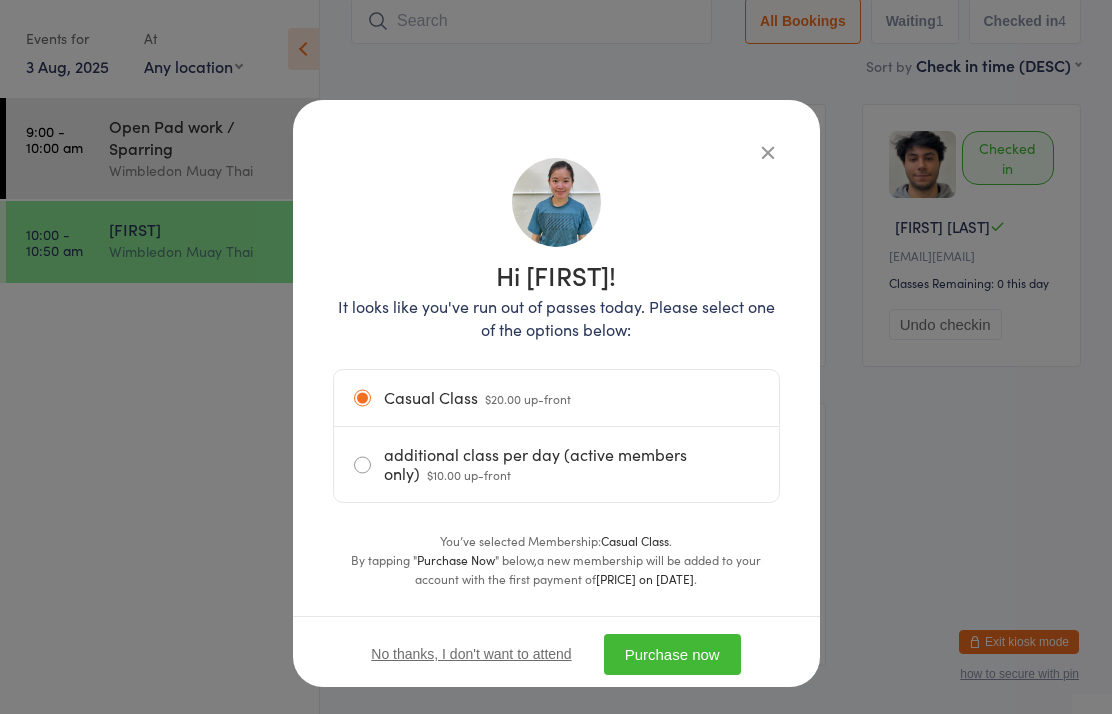 click on "Purchase now" at bounding box center (672, 654) 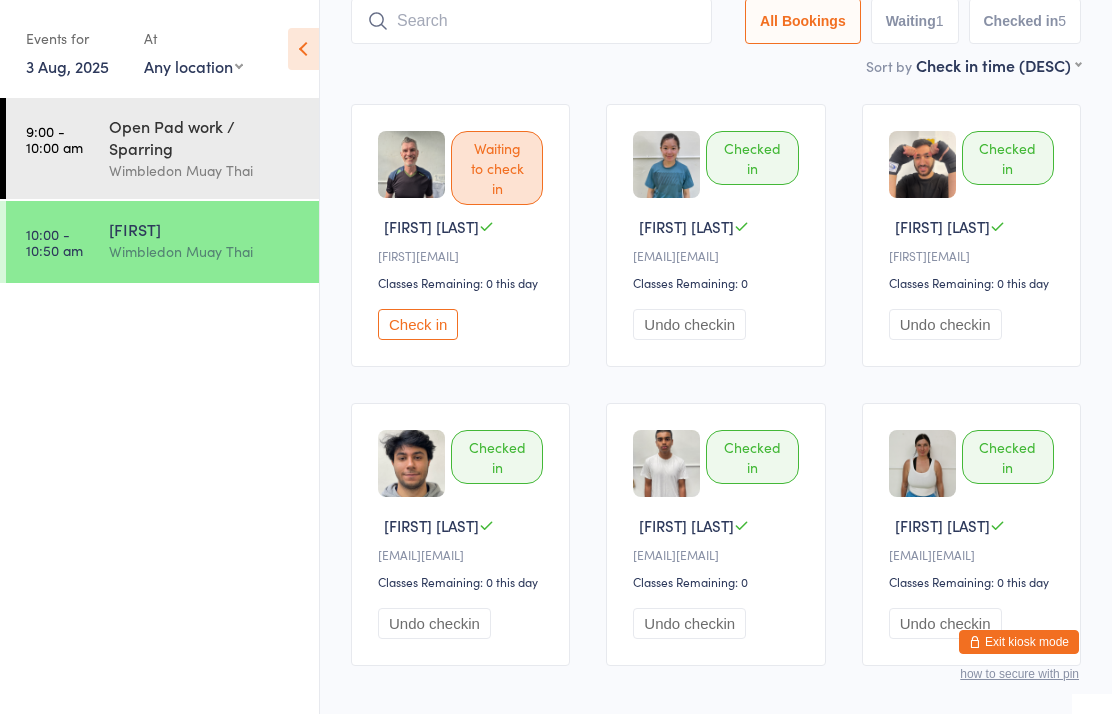 click on "[FIRST]" at bounding box center (205, 229) 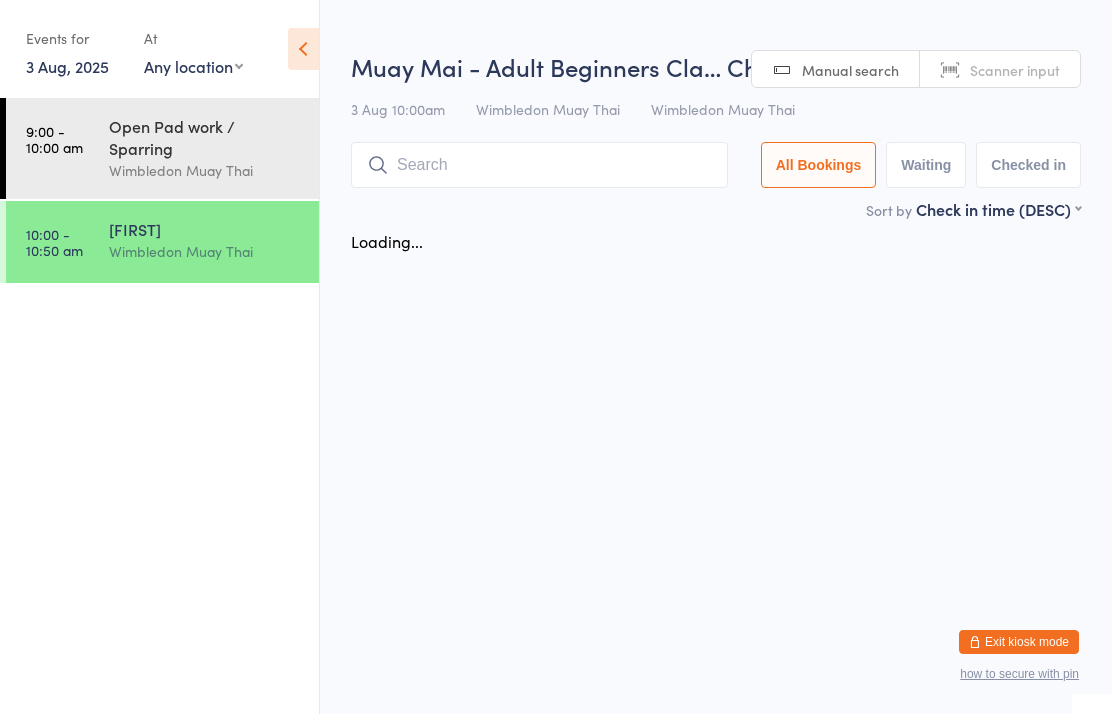 scroll, scrollTop: 0, scrollLeft: 0, axis: both 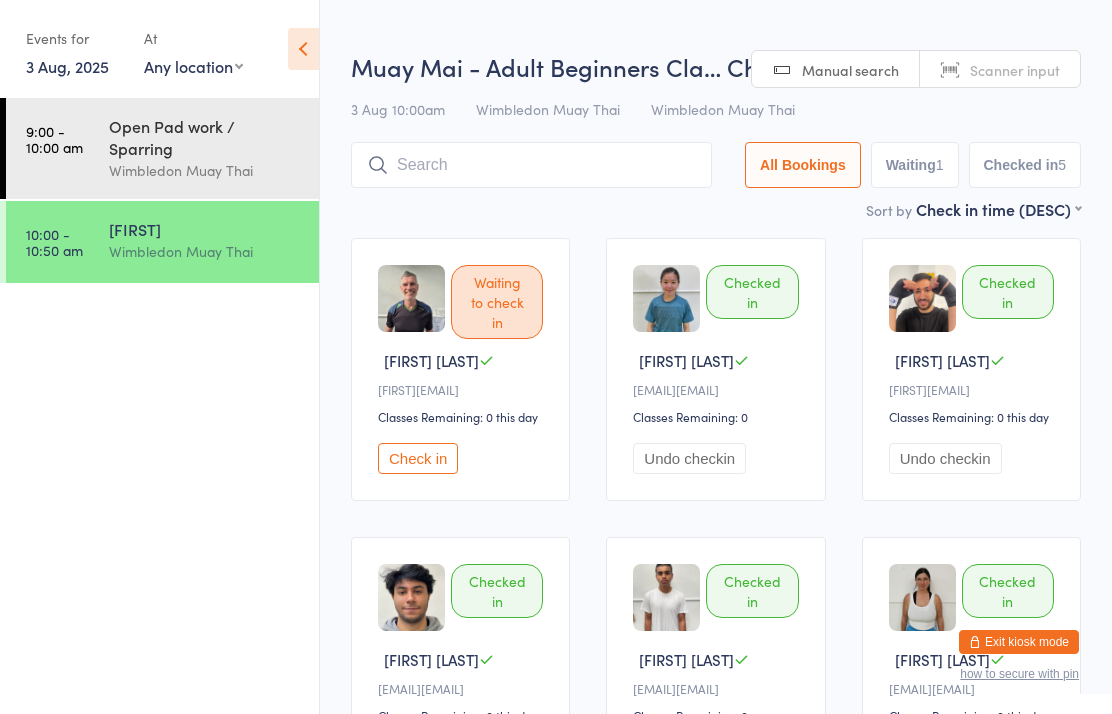 click at bounding box center [531, 165] 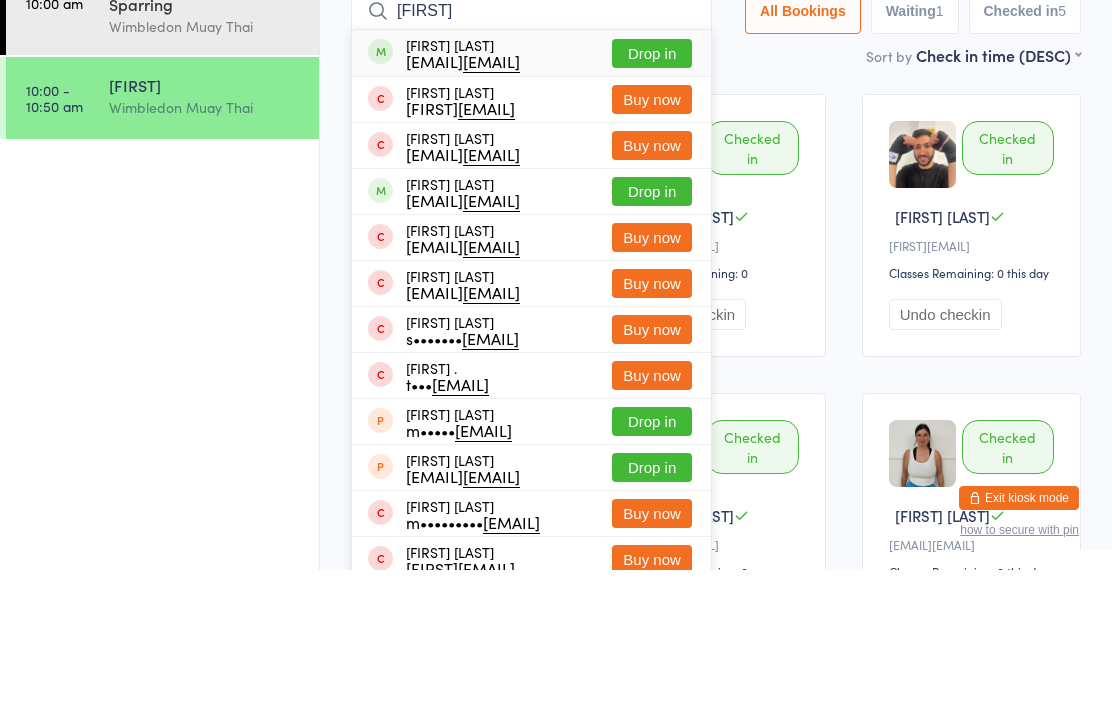type on "[FIRST]" 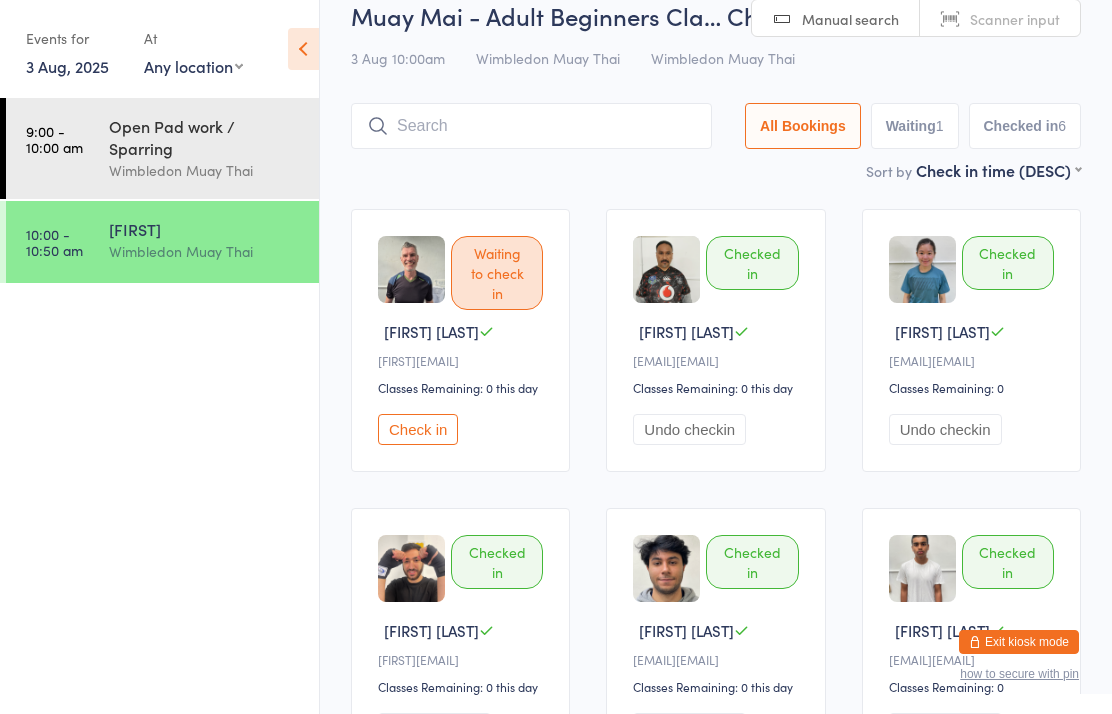 scroll, scrollTop: 0, scrollLeft: 0, axis: both 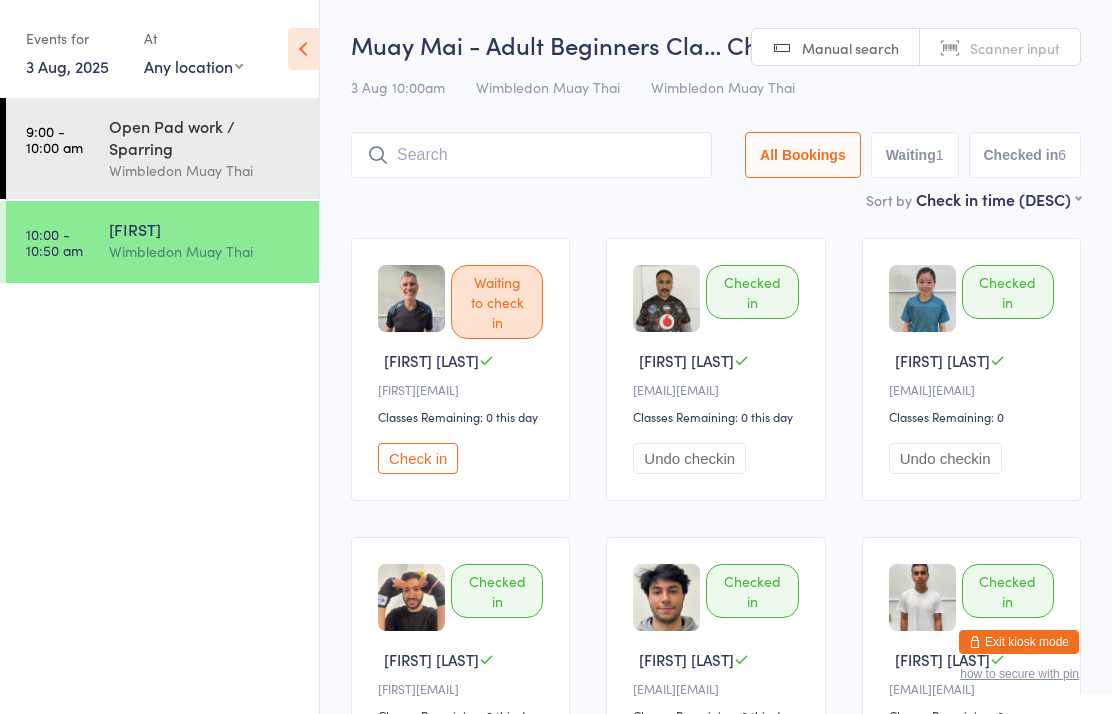 click at bounding box center [531, 155] 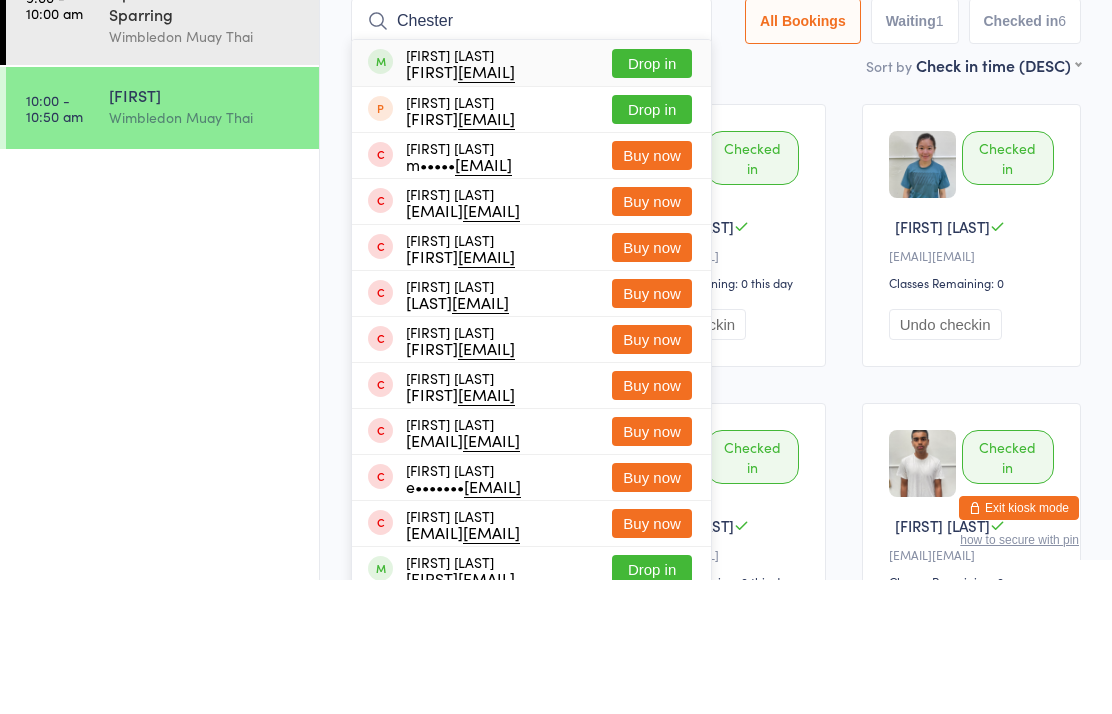 type on "Chester" 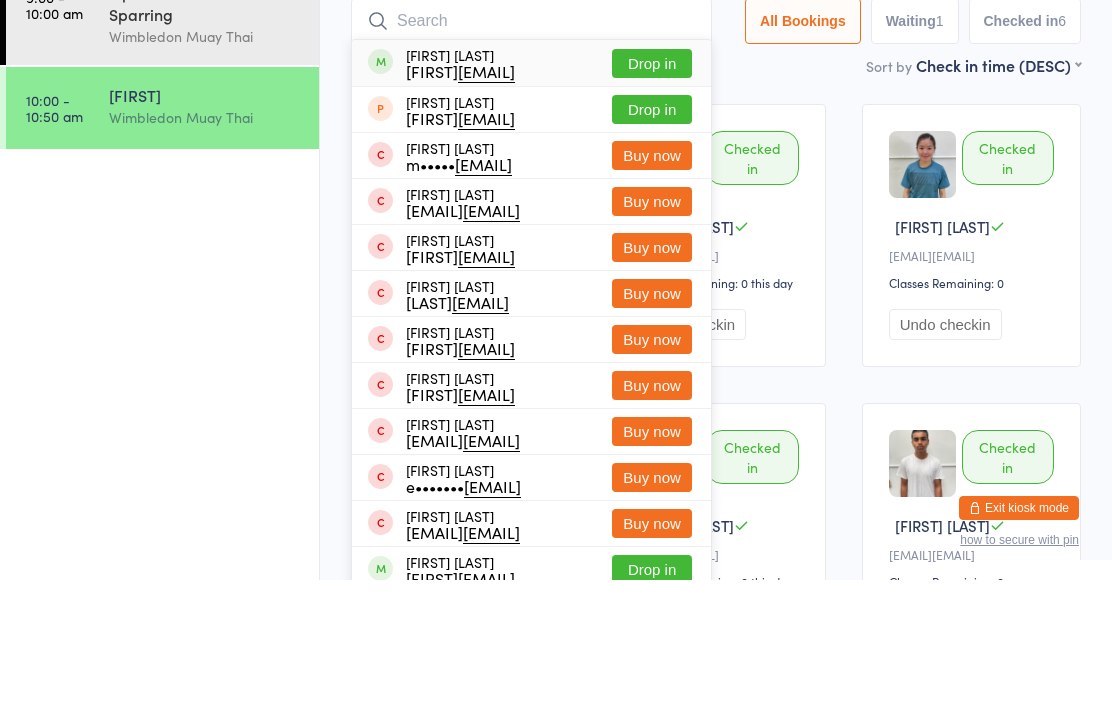 scroll, scrollTop: 134, scrollLeft: 0, axis: vertical 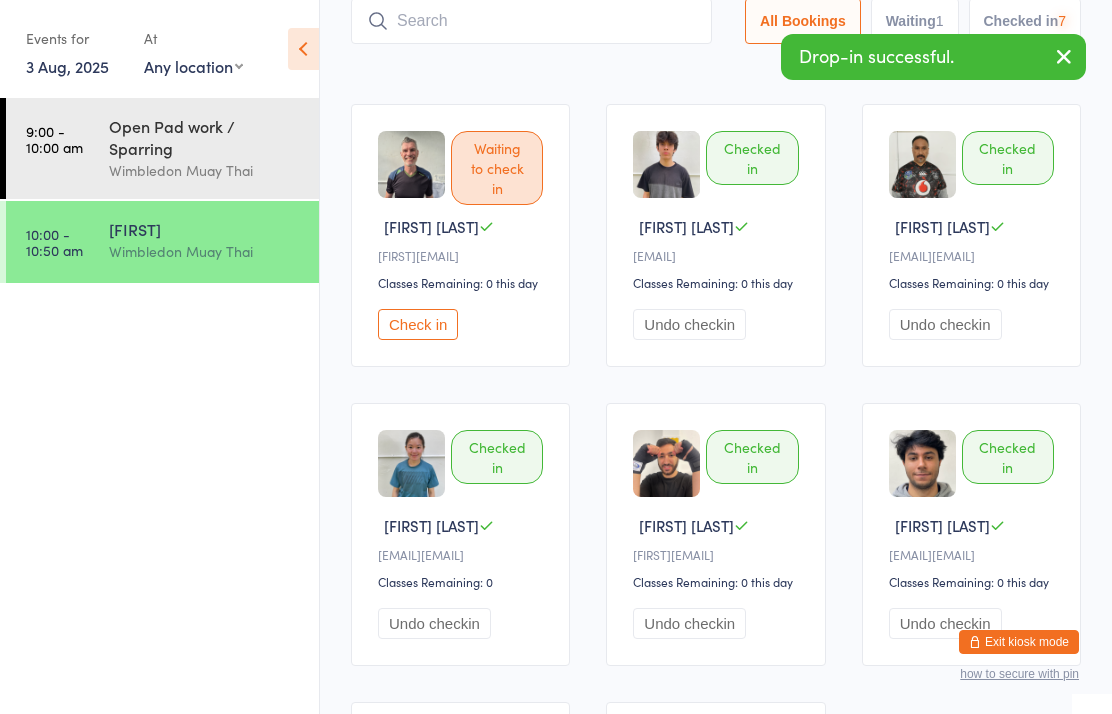 click at bounding box center (531, 21) 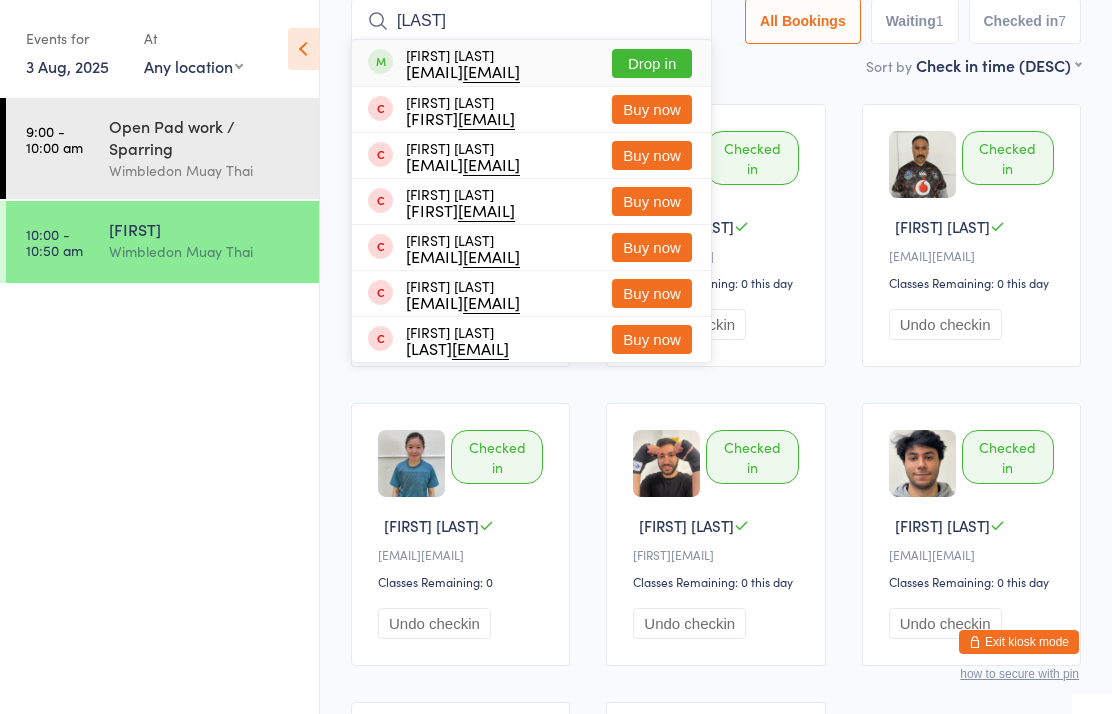 type on "[LAST]" 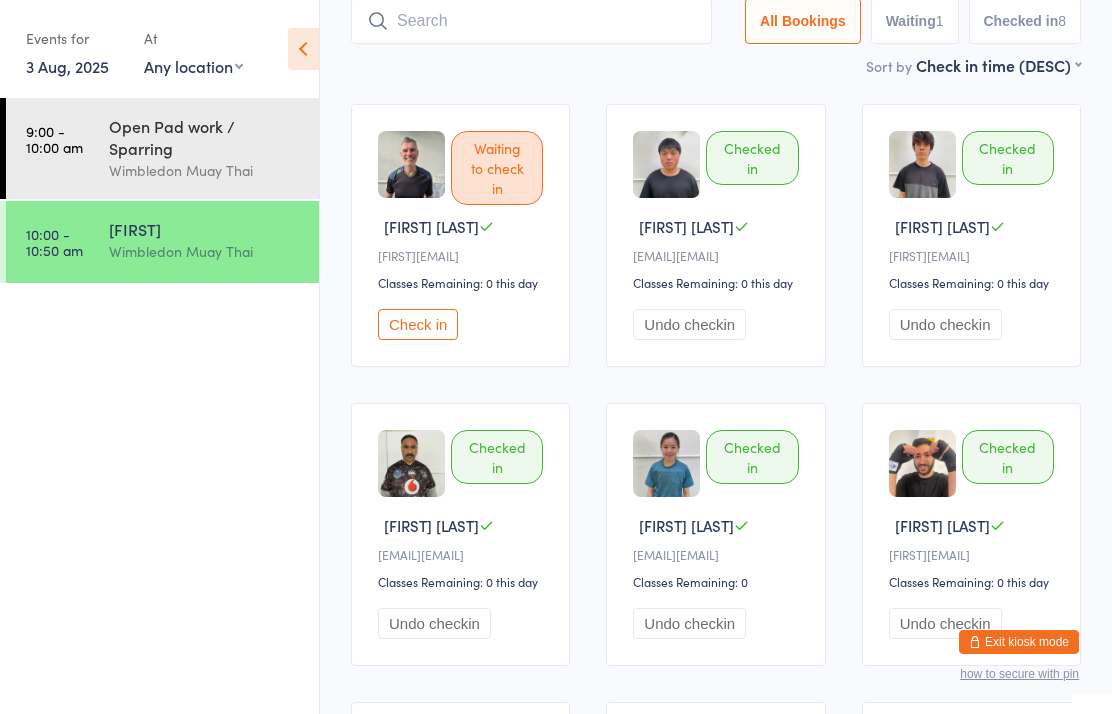 click on "Muay Mai - Adult Beginners Class Wimbledon Muay Thai" at bounding box center (214, 240) 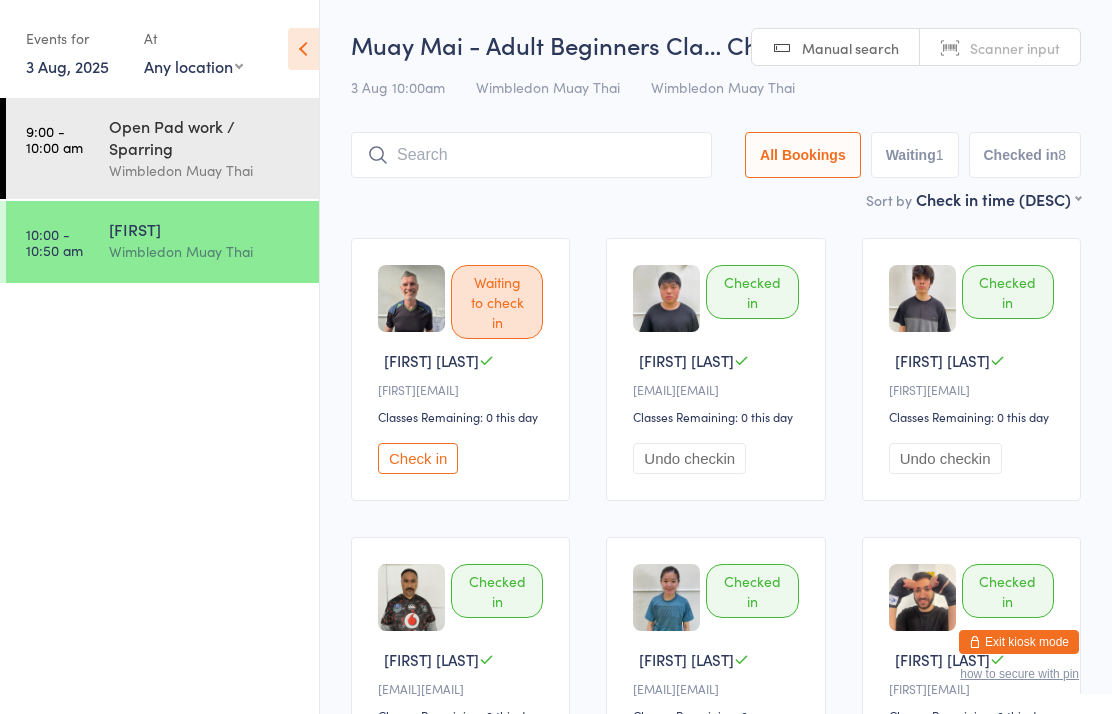 click at bounding box center (531, 155) 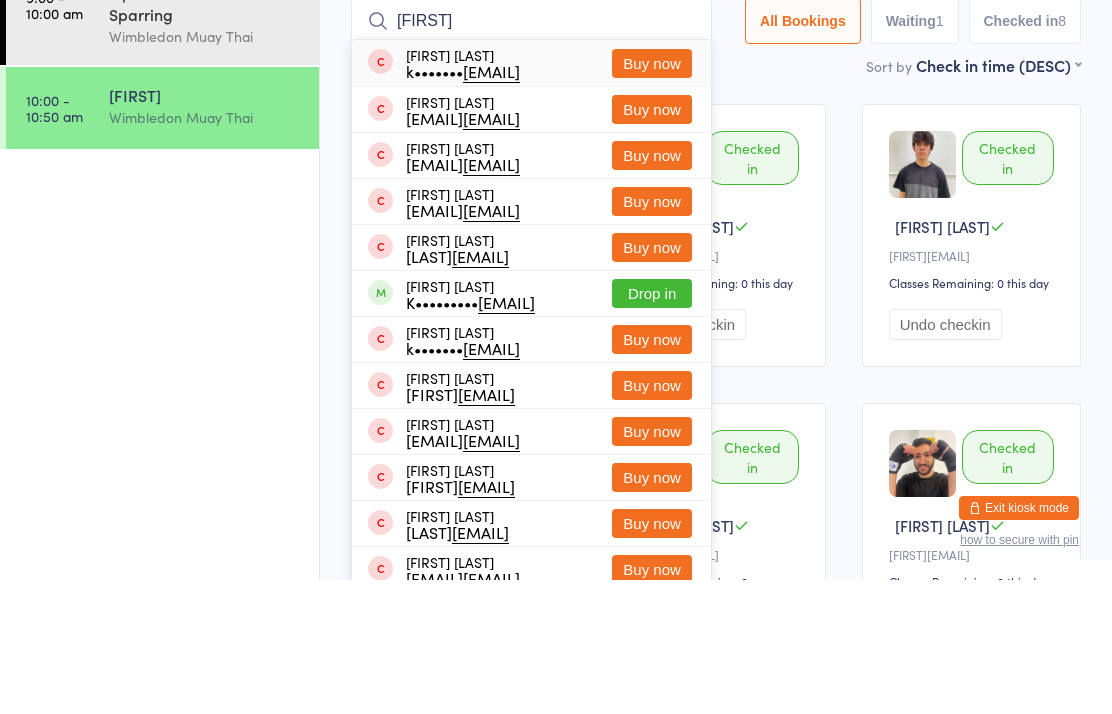 type on "[FIRST]" 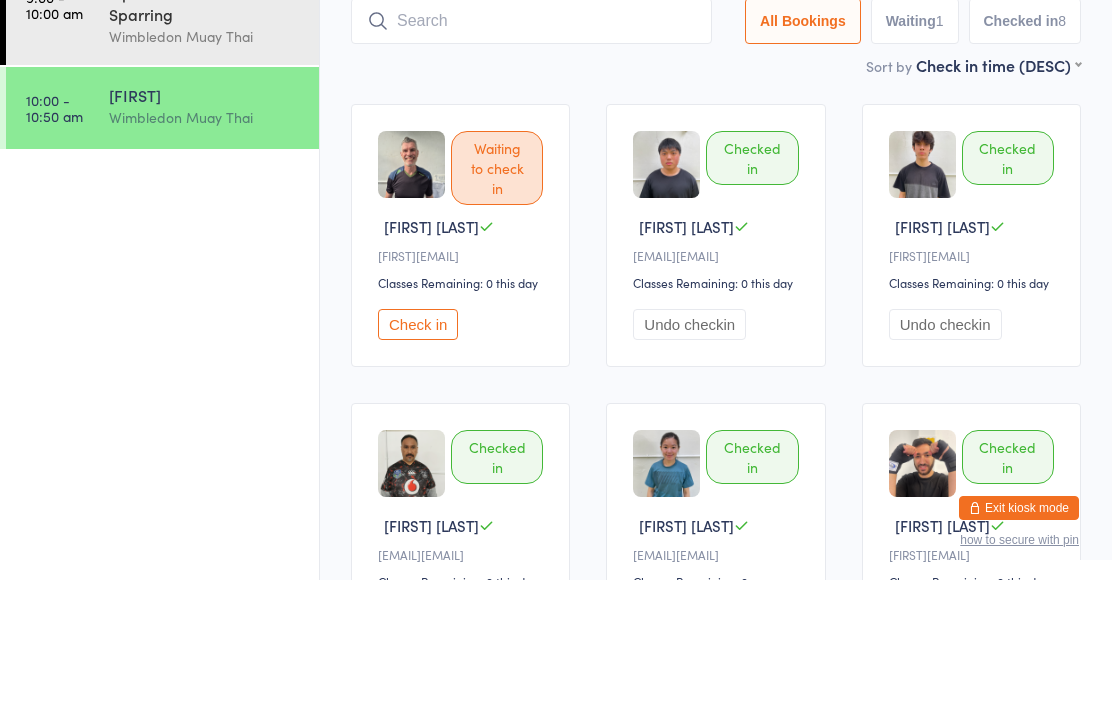scroll, scrollTop: 134, scrollLeft: 0, axis: vertical 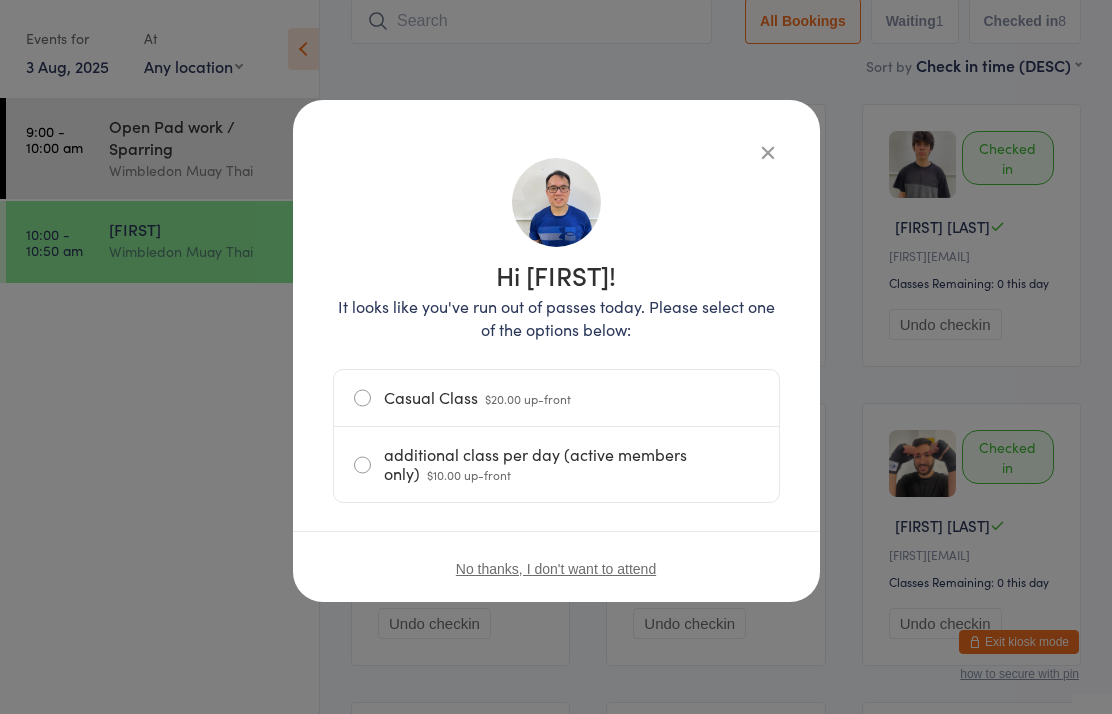 click on "$20.00 up-front" at bounding box center (528, 398) 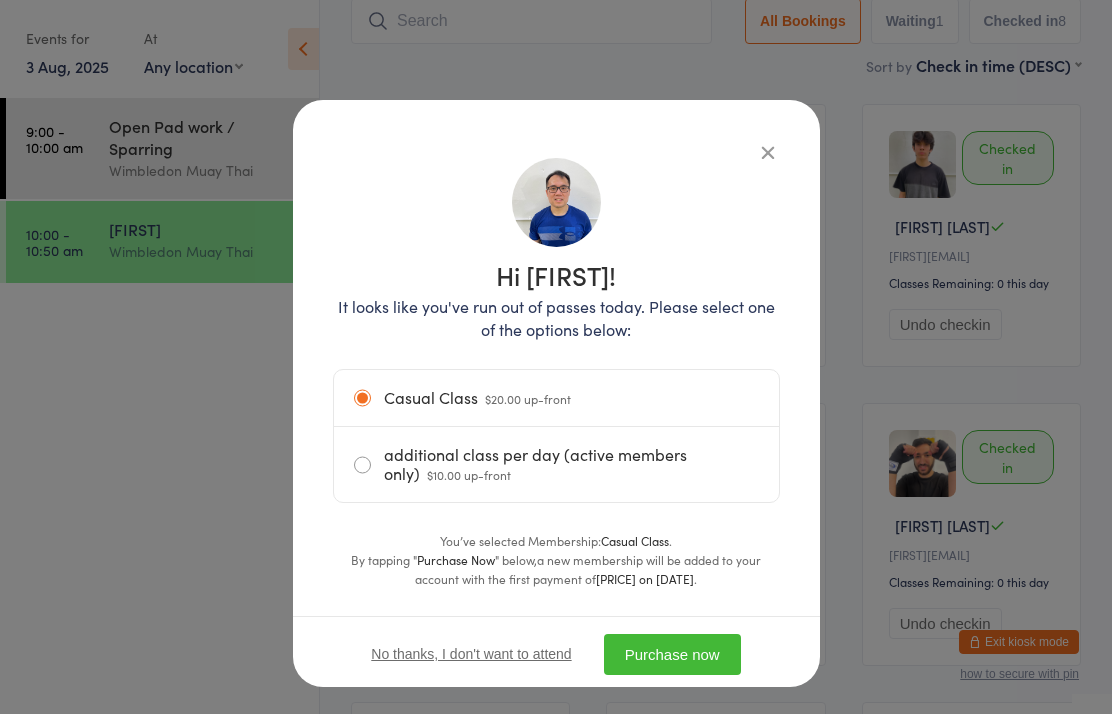click on "Purchase now" at bounding box center [672, 654] 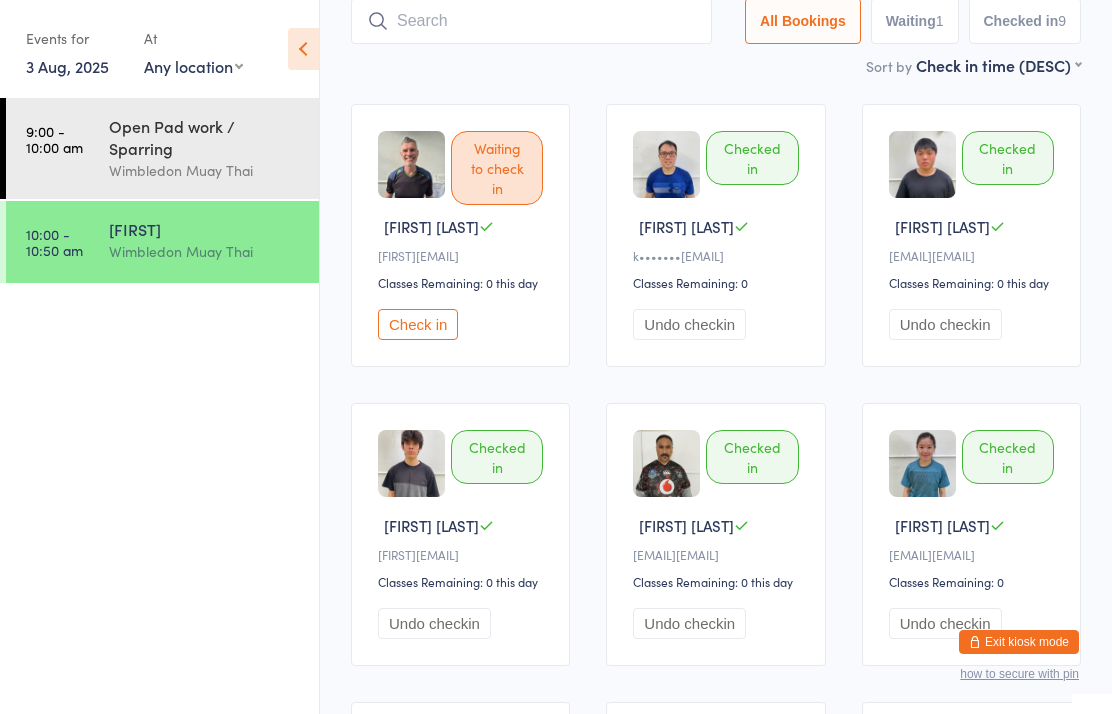 click at bounding box center [531, 21] 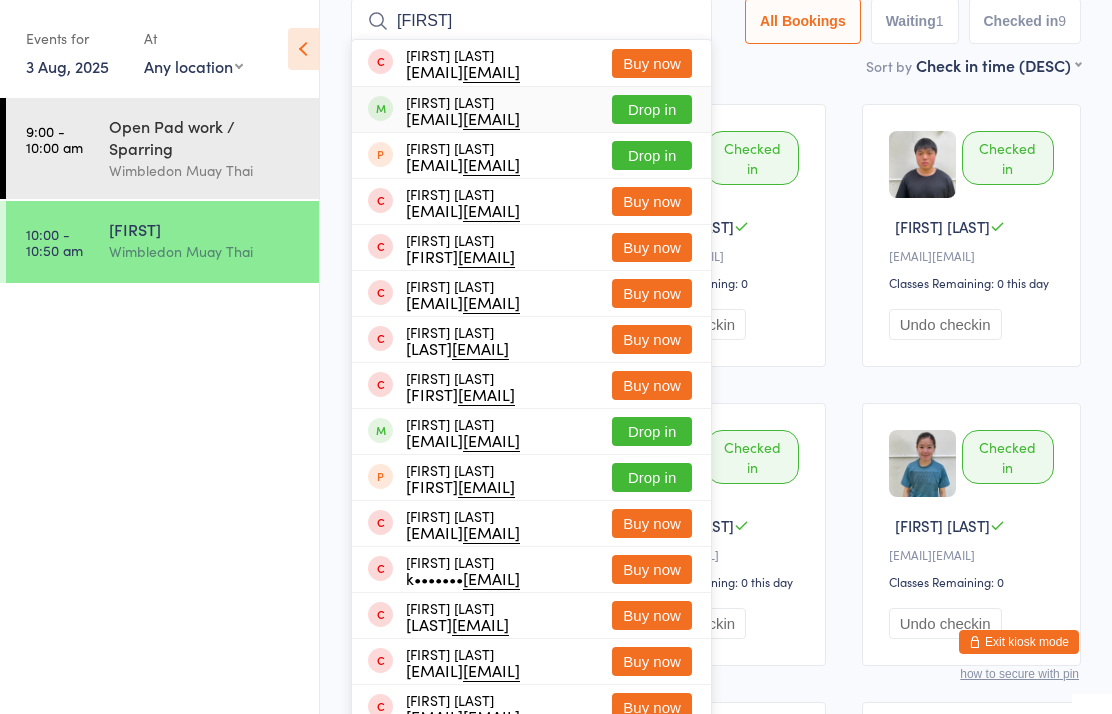 type on "[FIRST]" 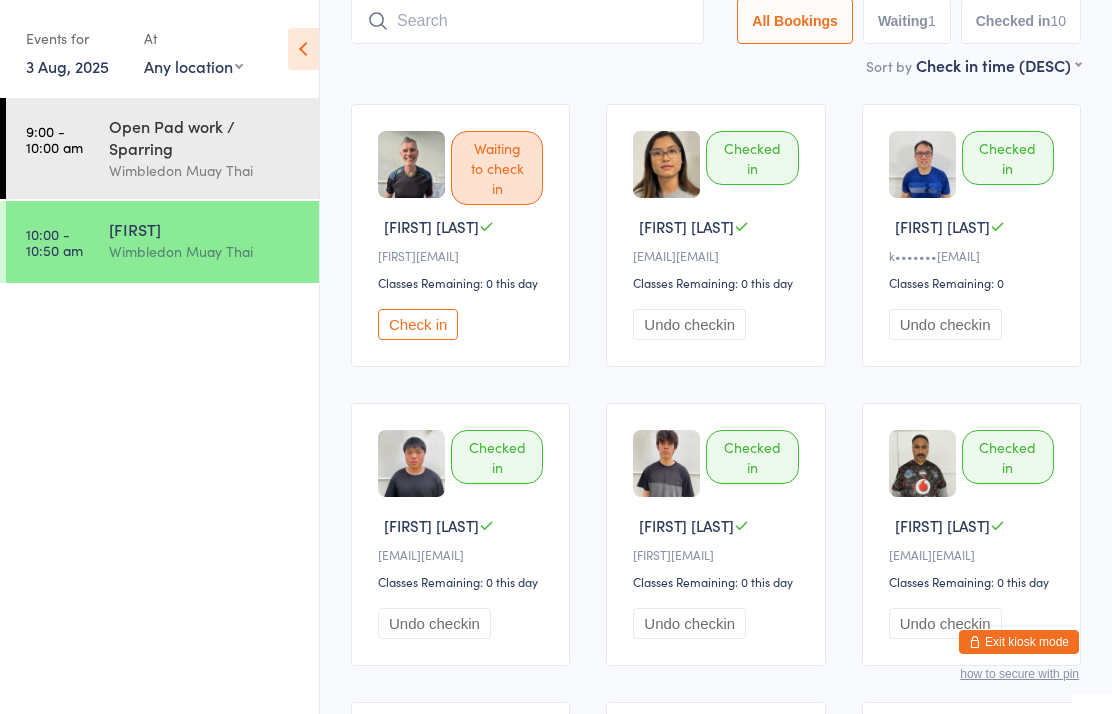 click at bounding box center (527, 21) 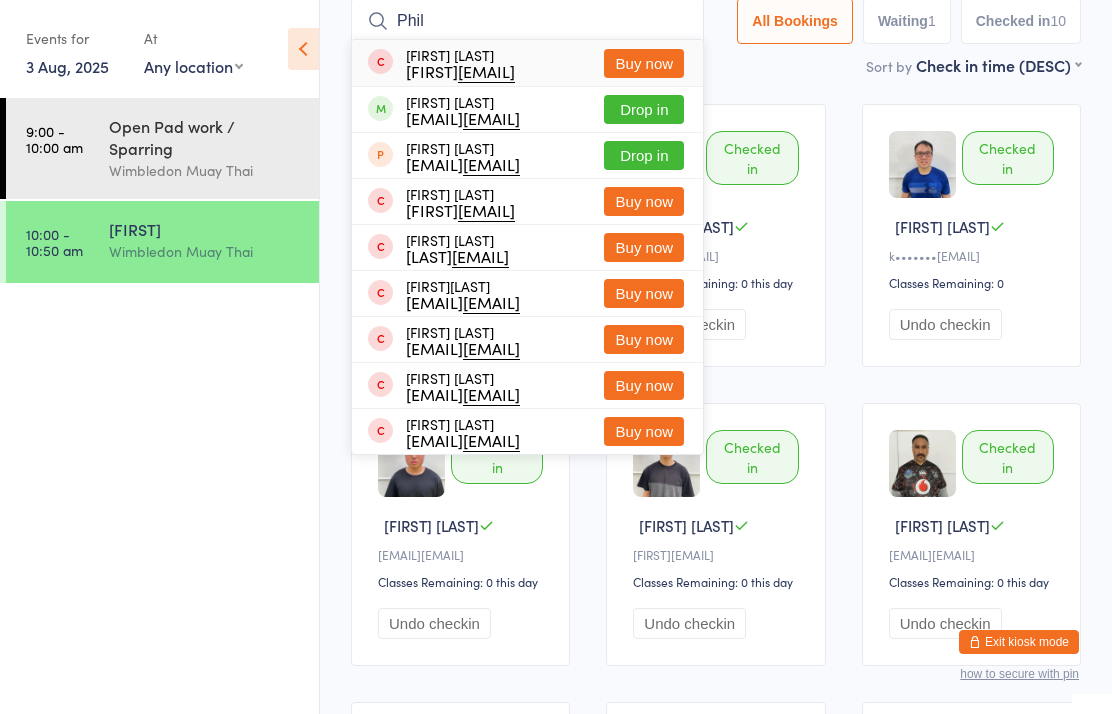 scroll, scrollTop: 130, scrollLeft: 0, axis: vertical 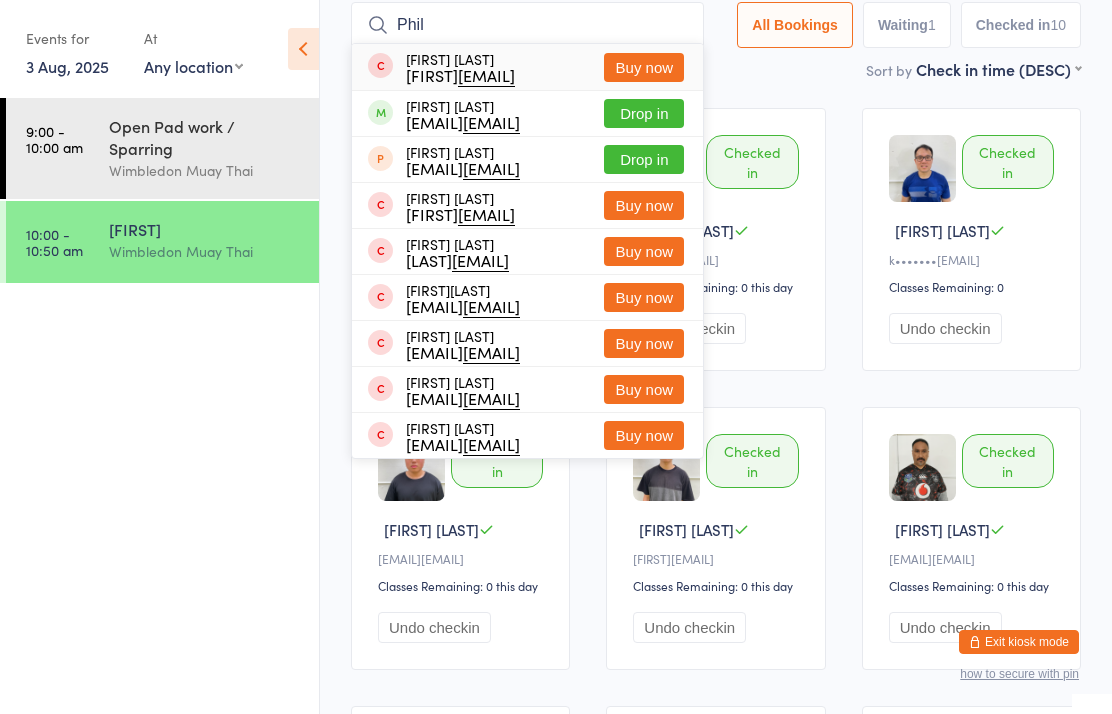 type on "Phil" 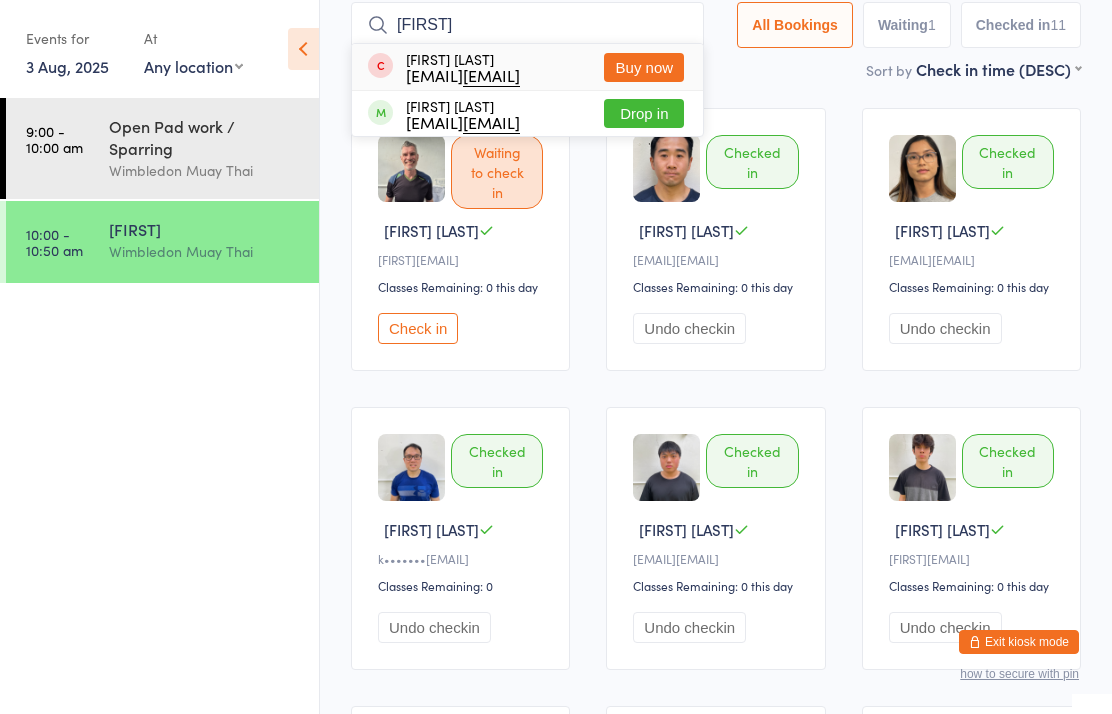 type on "[FIRST]" 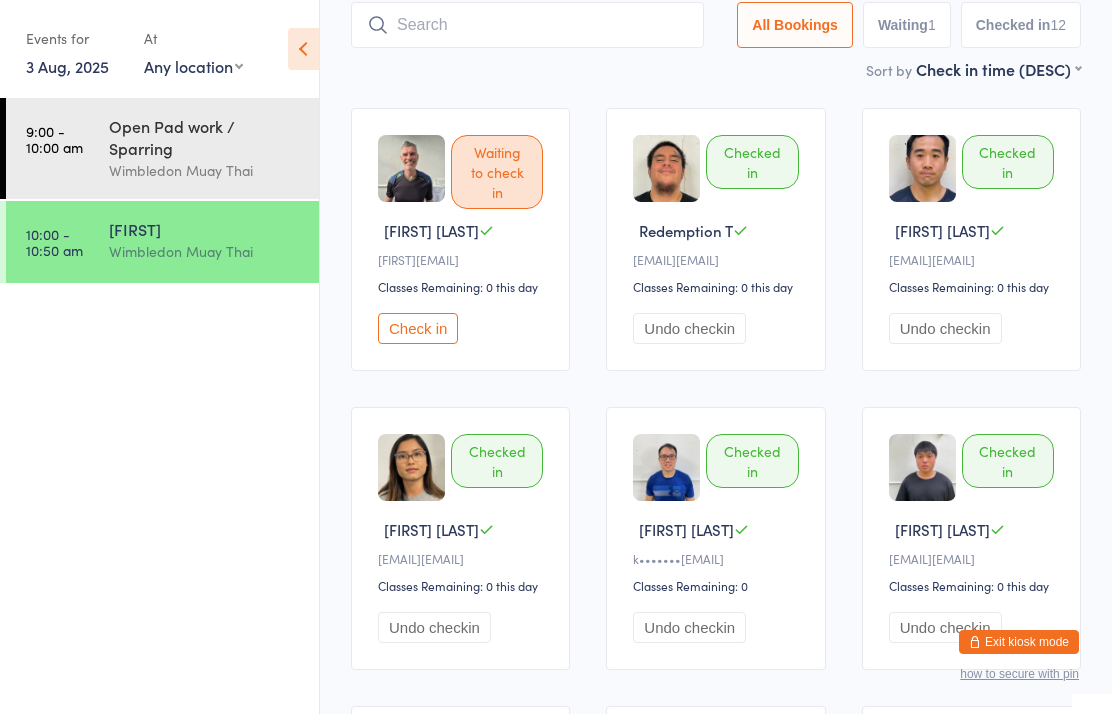 click on "Check in" at bounding box center (418, 328) 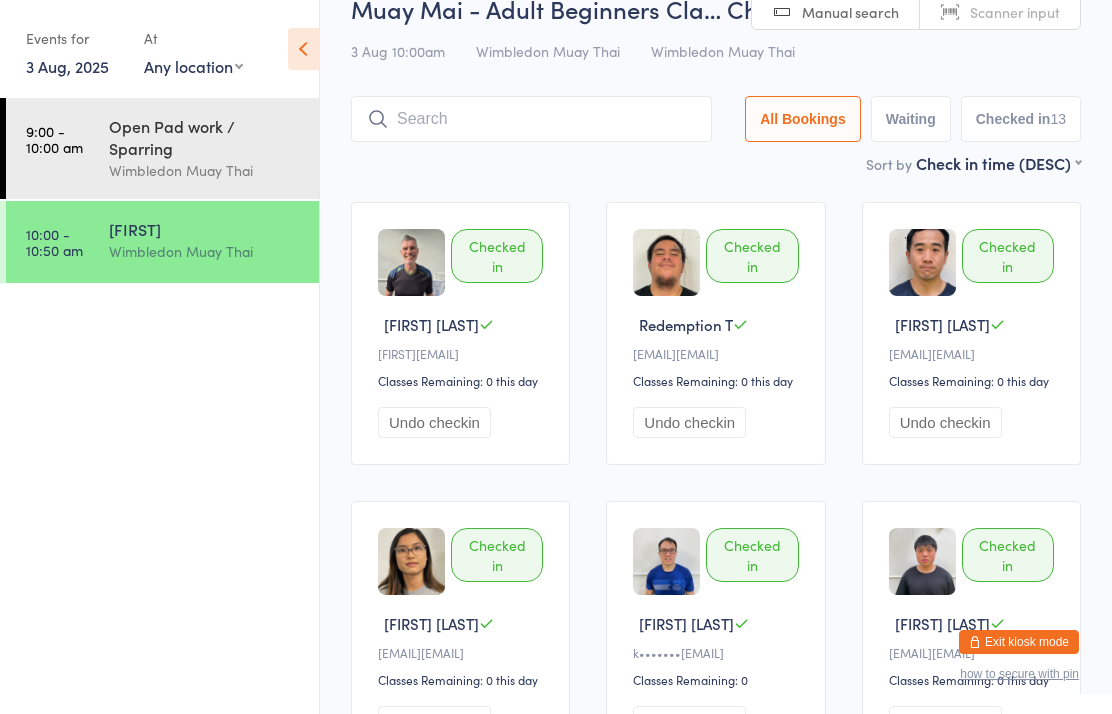 scroll, scrollTop: 29, scrollLeft: 0, axis: vertical 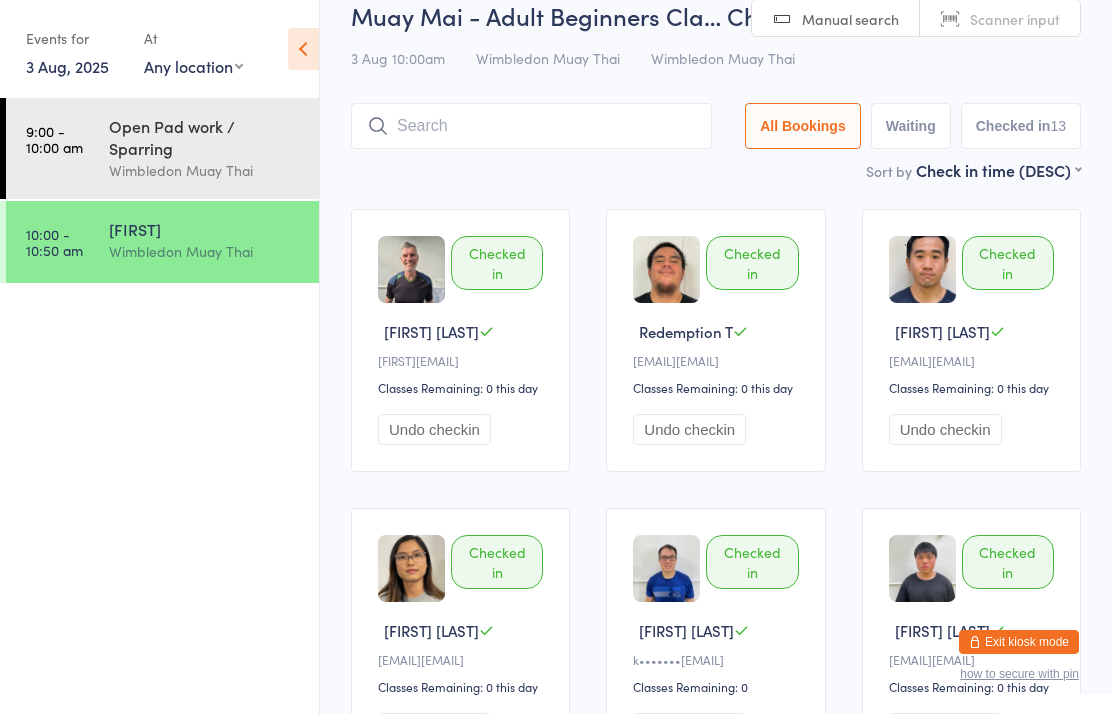 click at bounding box center [531, 126] 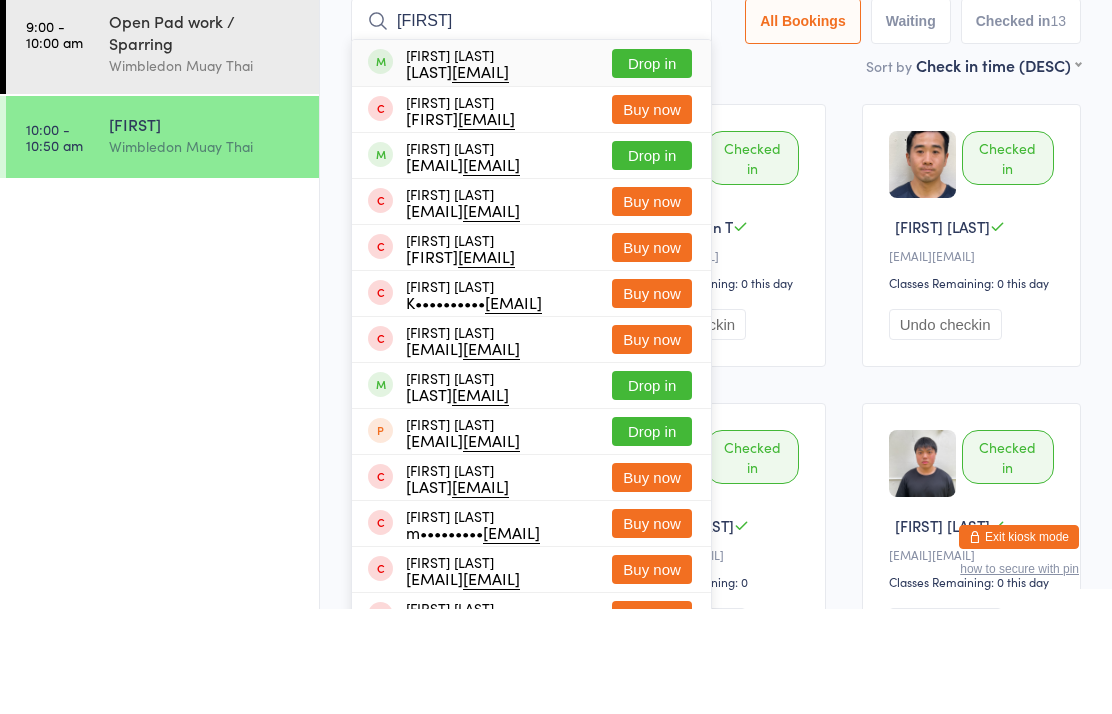 type on "[FIRST]" 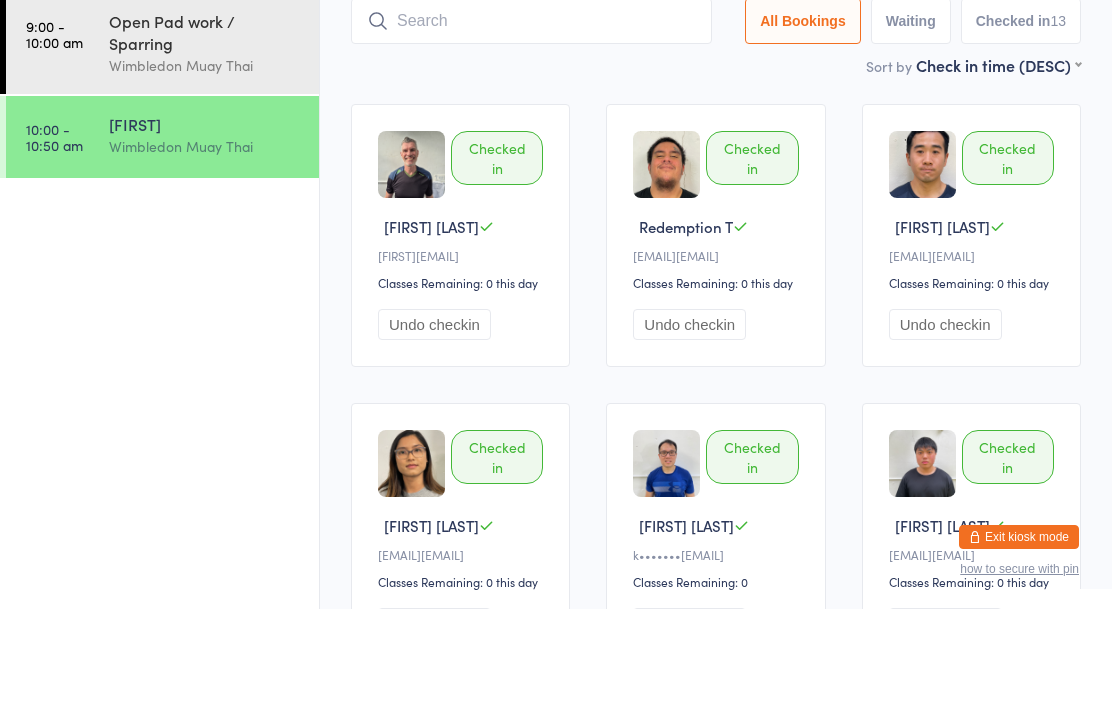 scroll, scrollTop: 134, scrollLeft: 0, axis: vertical 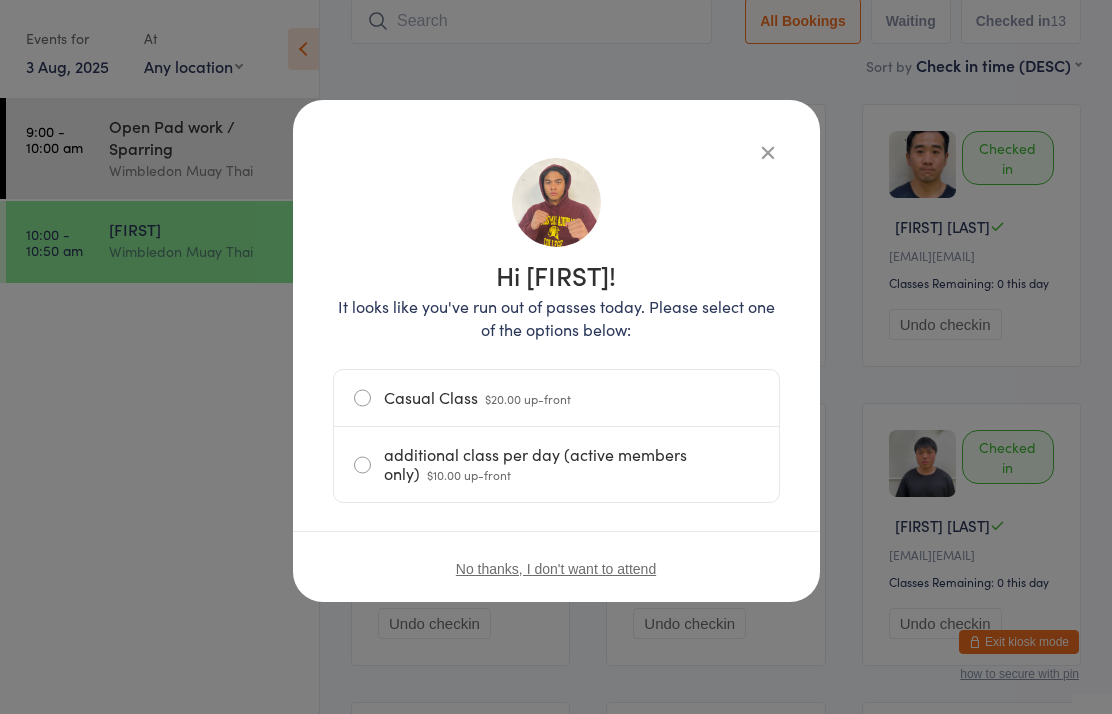 click at bounding box center (768, 152) 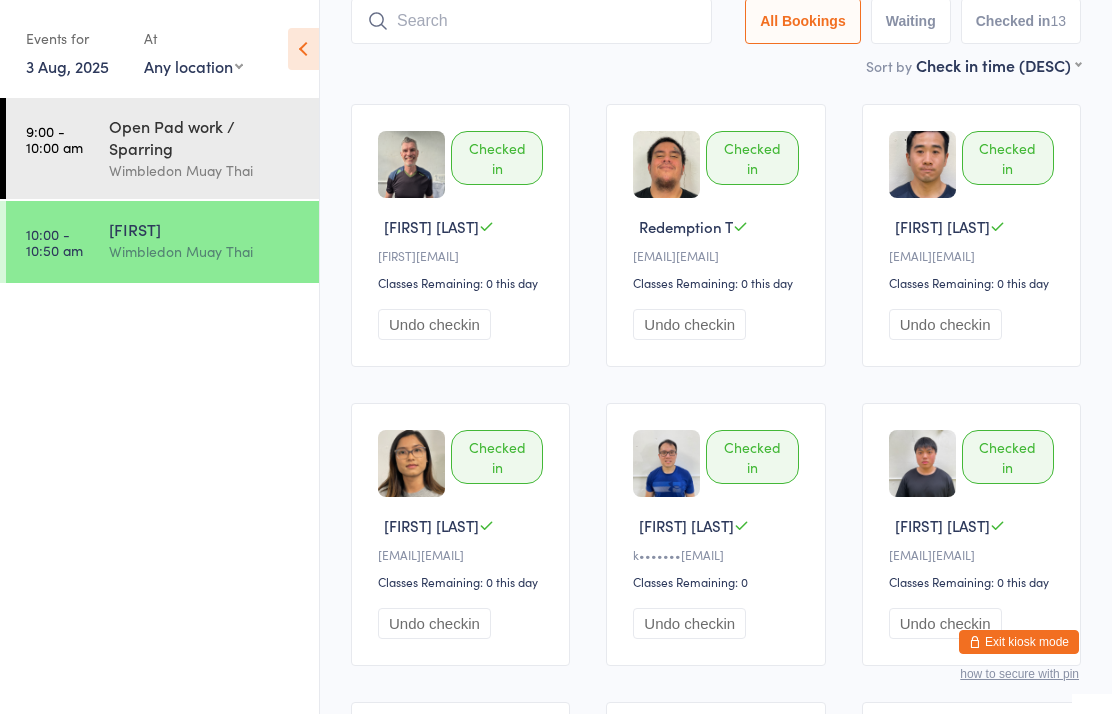 click on "Sort by   Check in time (DESC) First name (ASC) First name (DESC) Last name (ASC) Last name (DESC) Check in time (ASC) Check in time (DESC)" at bounding box center (716, 65) 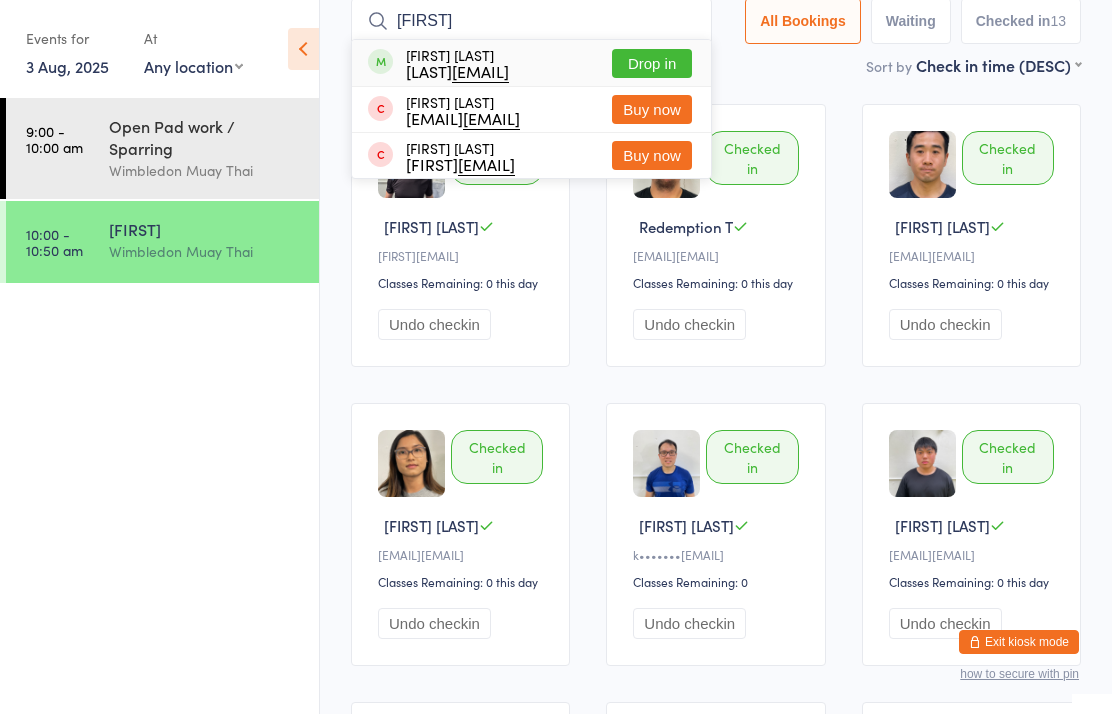 type on "[FIRST]" 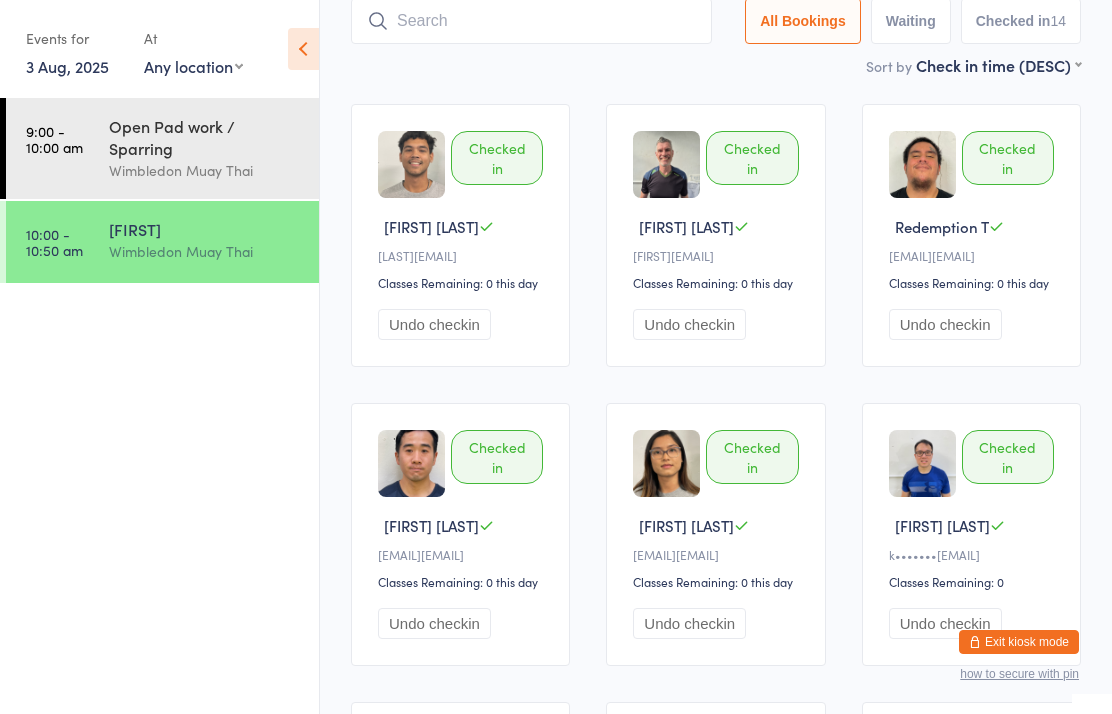 click at bounding box center (922, 762) 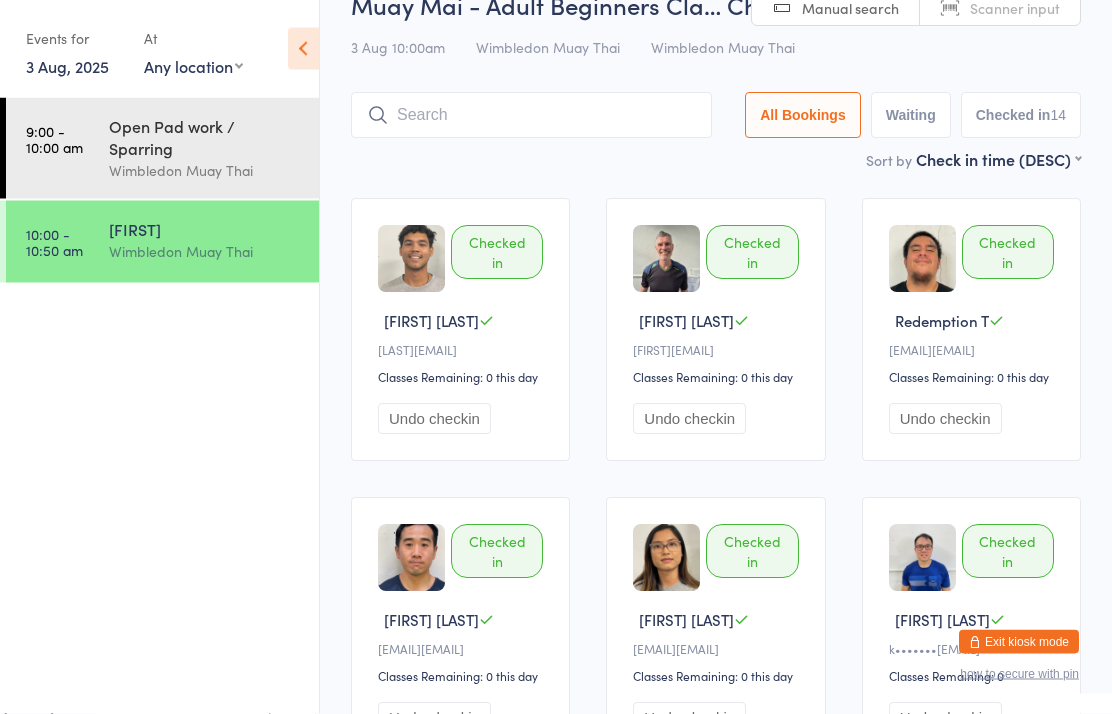 scroll, scrollTop: 36, scrollLeft: 0, axis: vertical 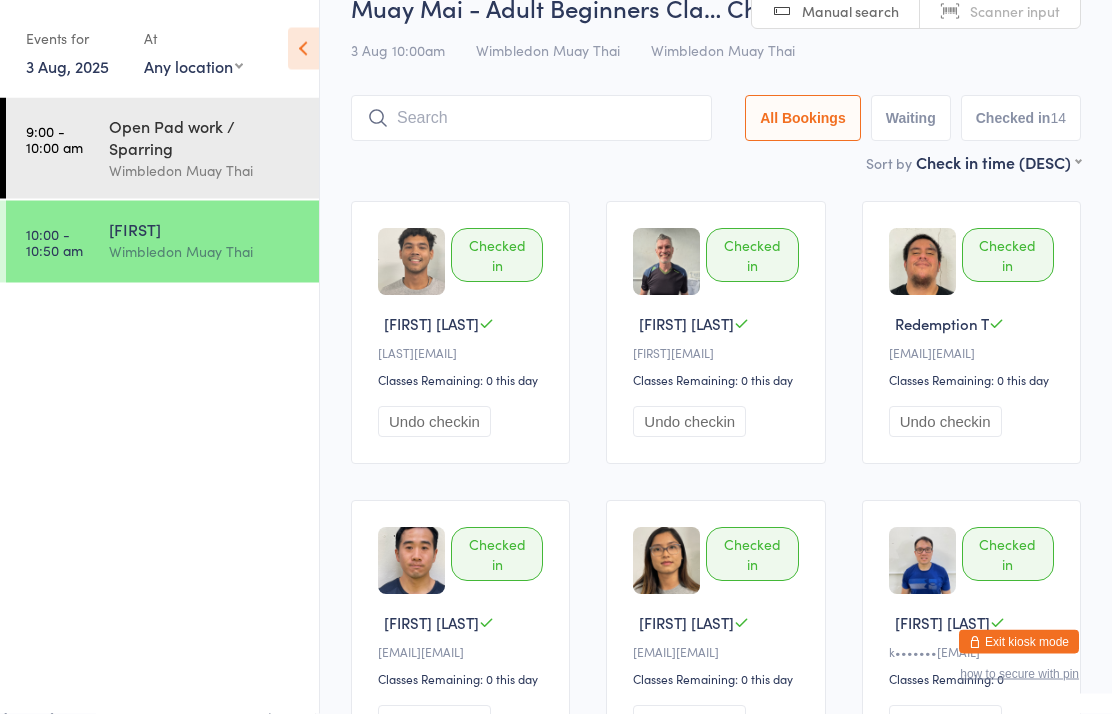 click at bounding box center (531, 119) 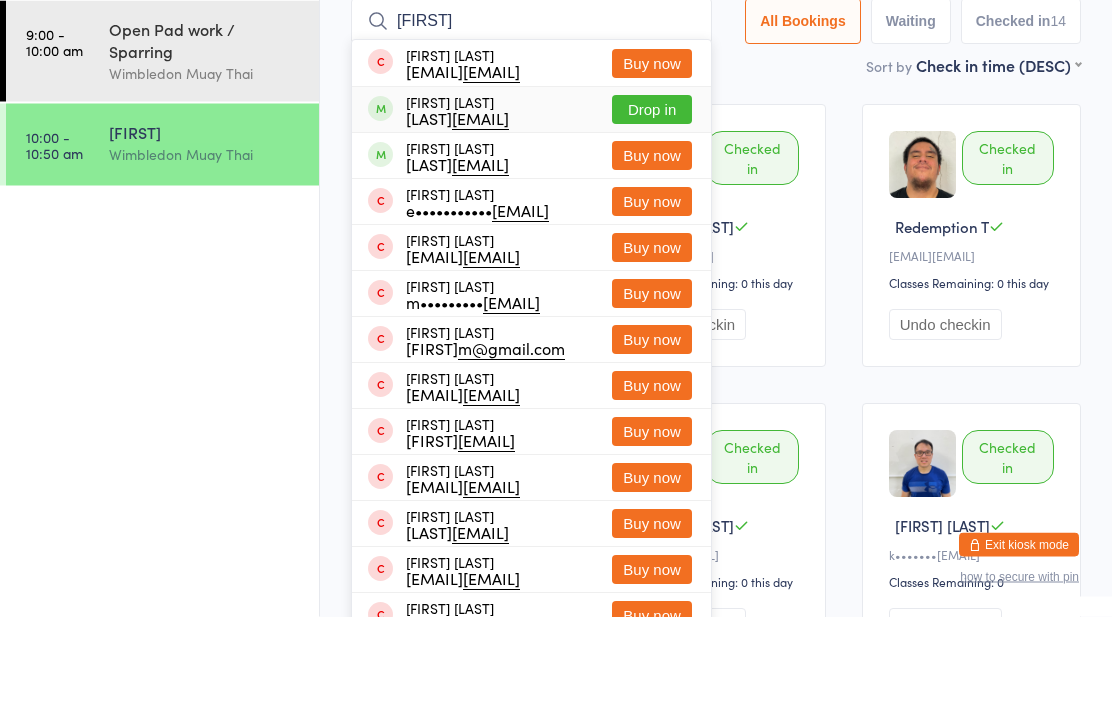 type on "[FIRST]" 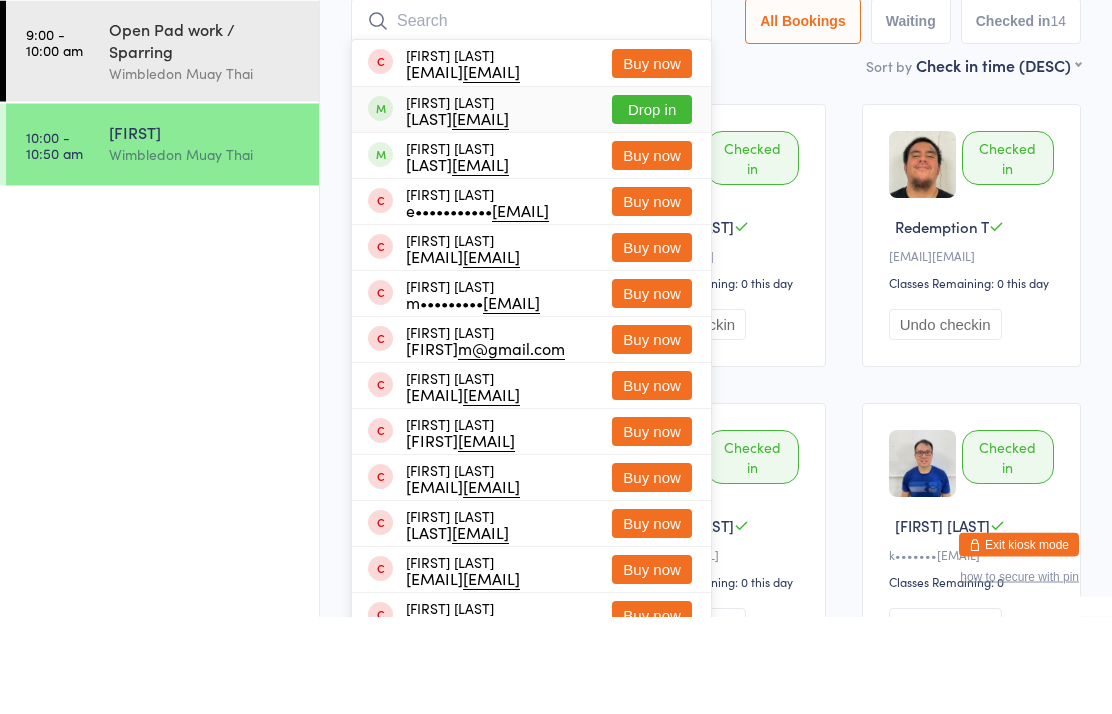 scroll, scrollTop: 134, scrollLeft: 0, axis: vertical 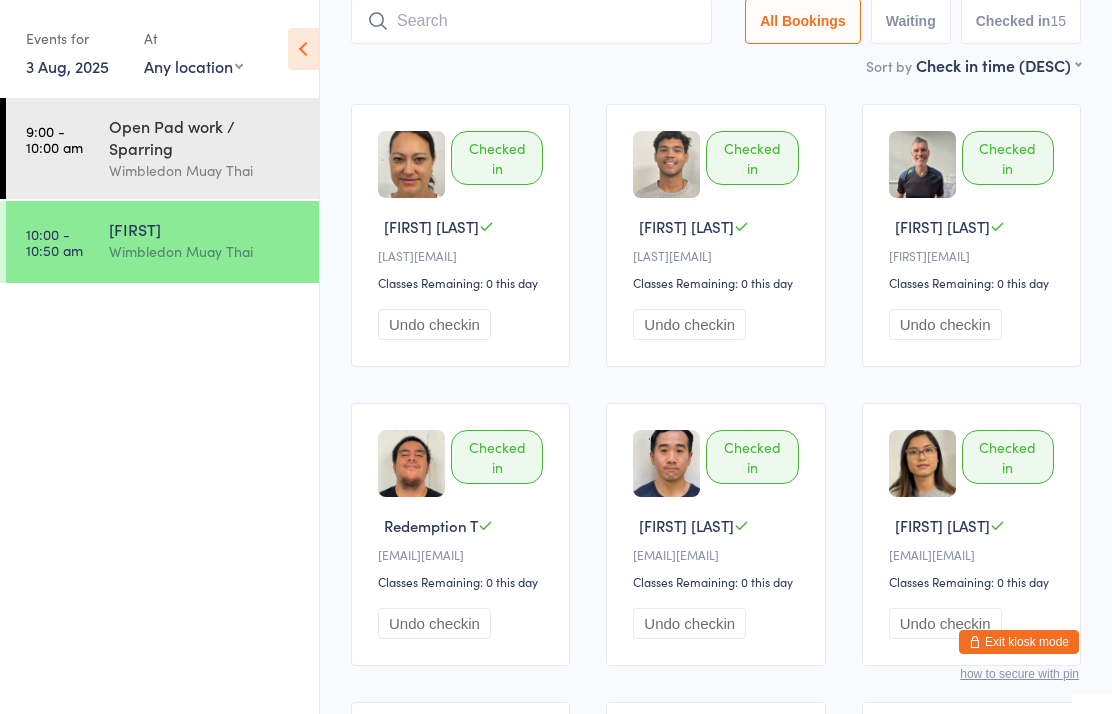 click at bounding box center (531, 21) 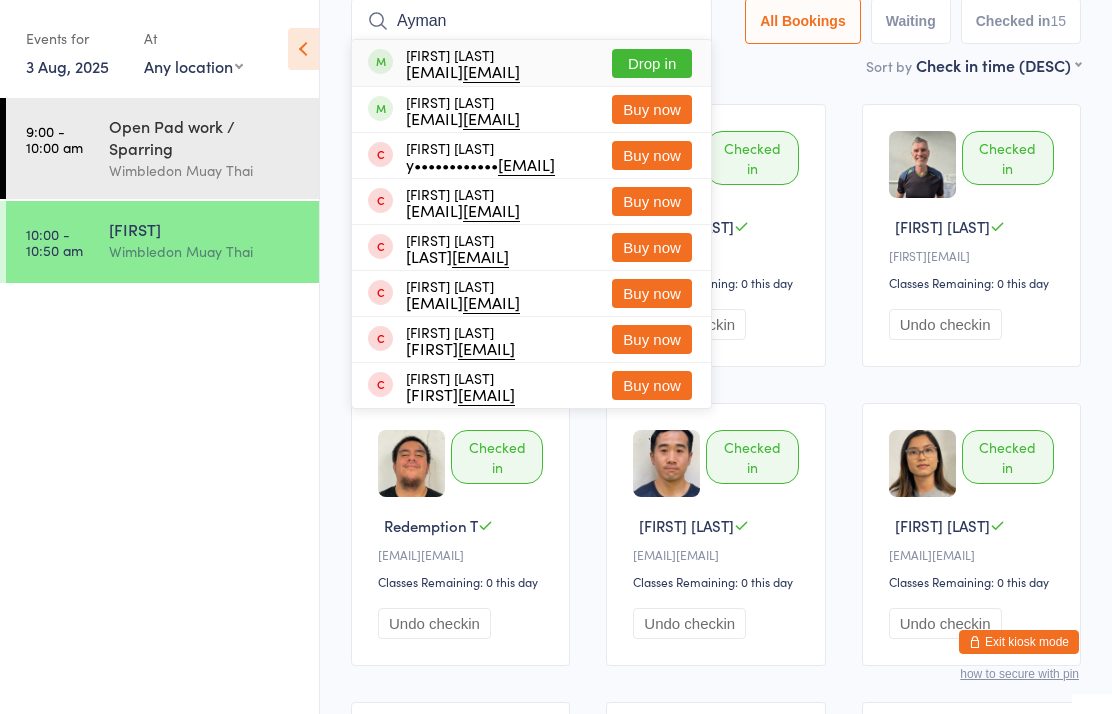 type on "Ayman" 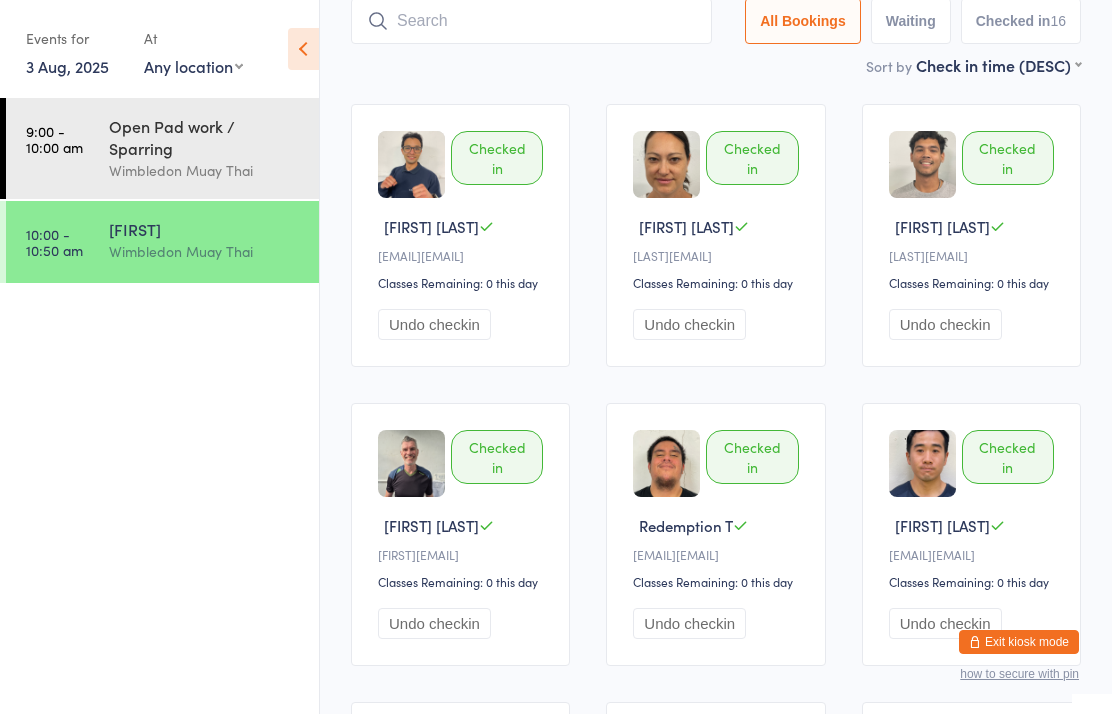 click at bounding box center [531, 21] 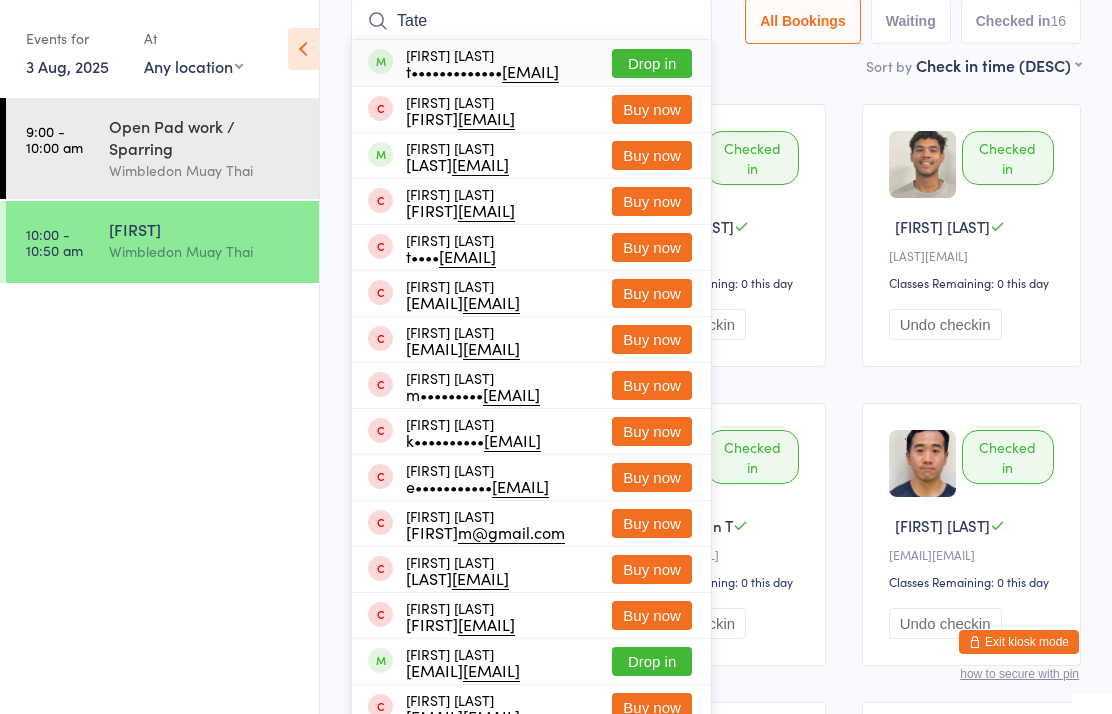 type on "Tate" 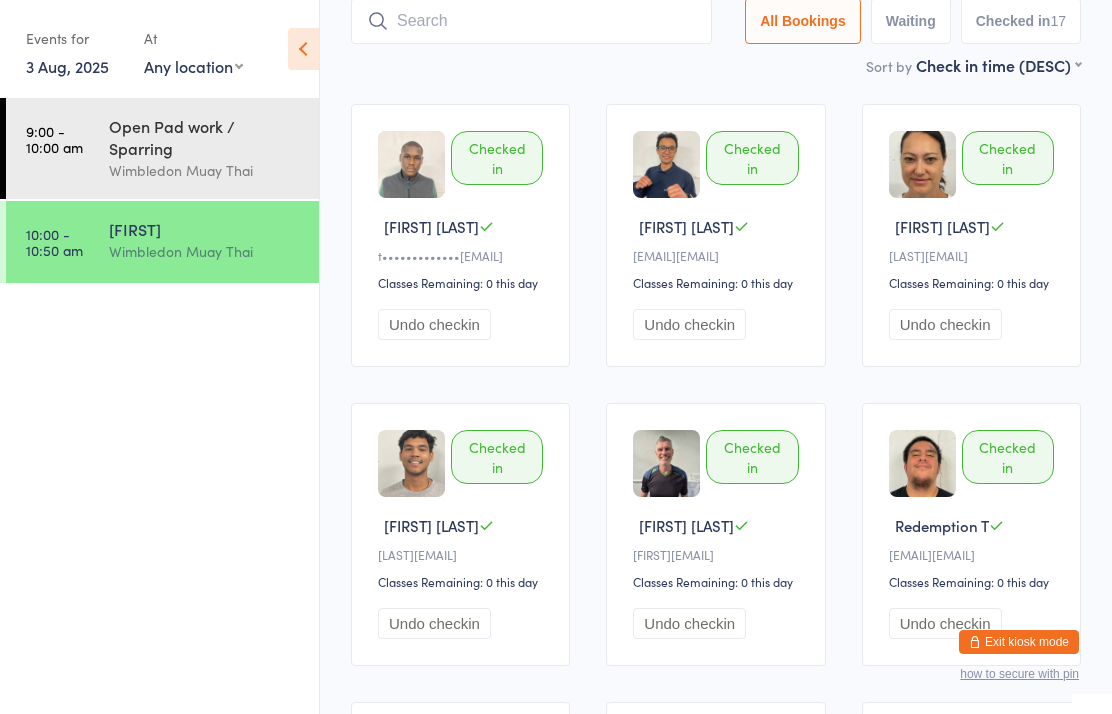 click on "9:00 - 10:00 am Open Pad work / Sparring Wimbledon Muay Thai" at bounding box center (162, 148) 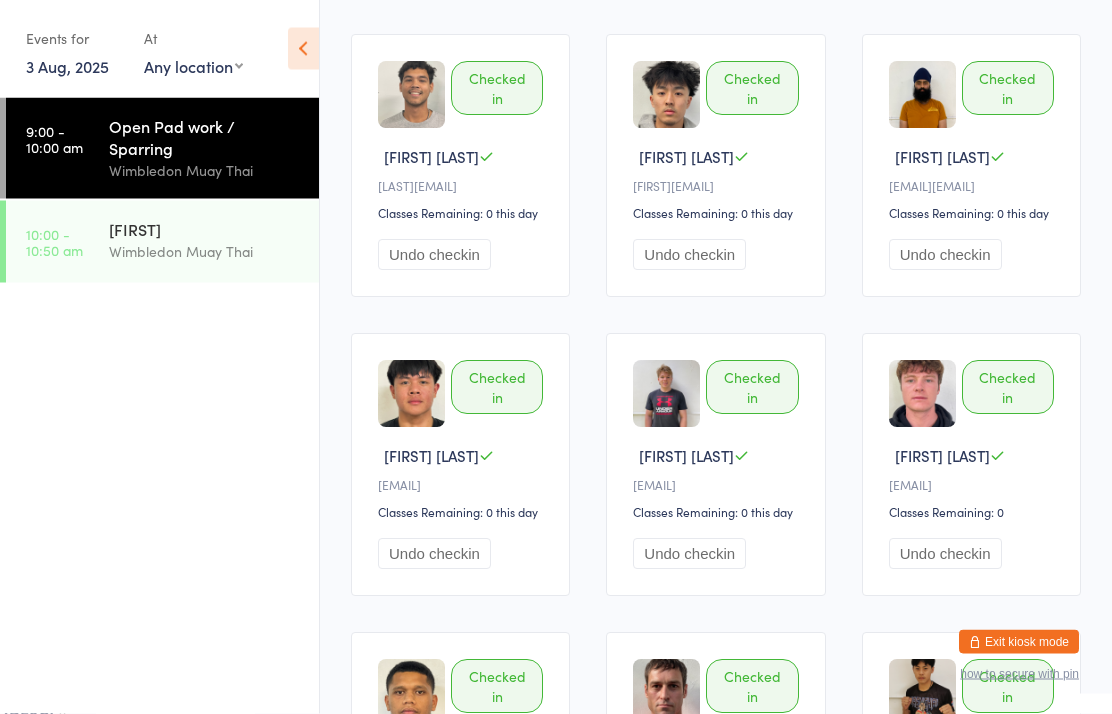 scroll, scrollTop: 0, scrollLeft: 0, axis: both 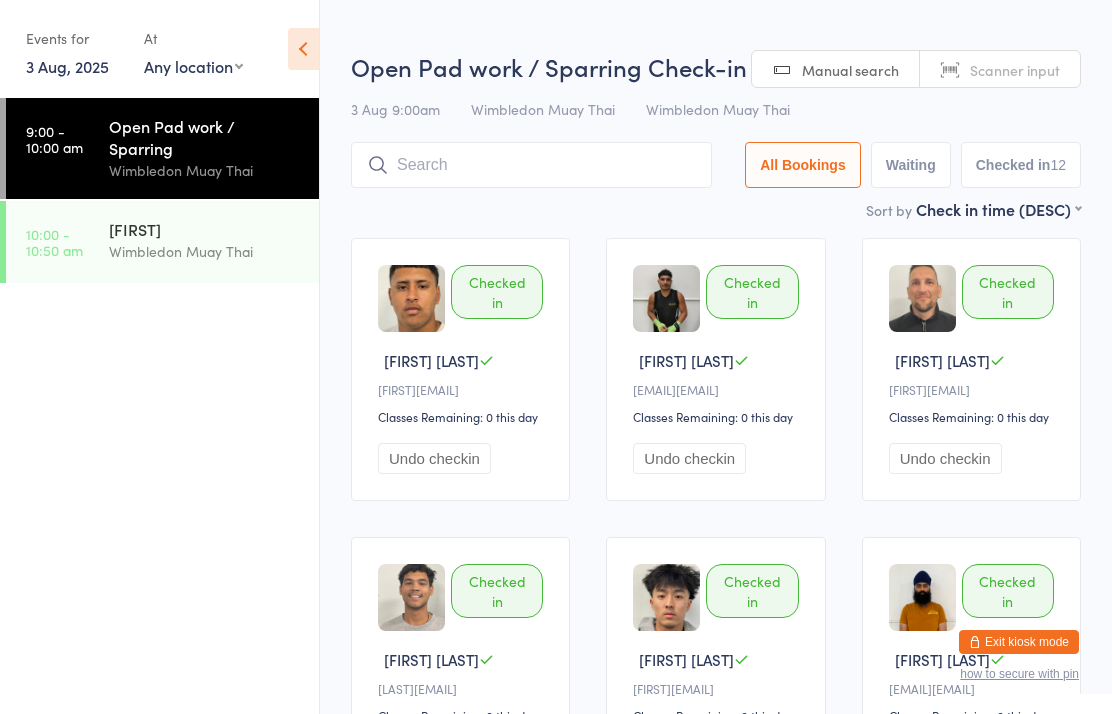 click at bounding box center [531, 165] 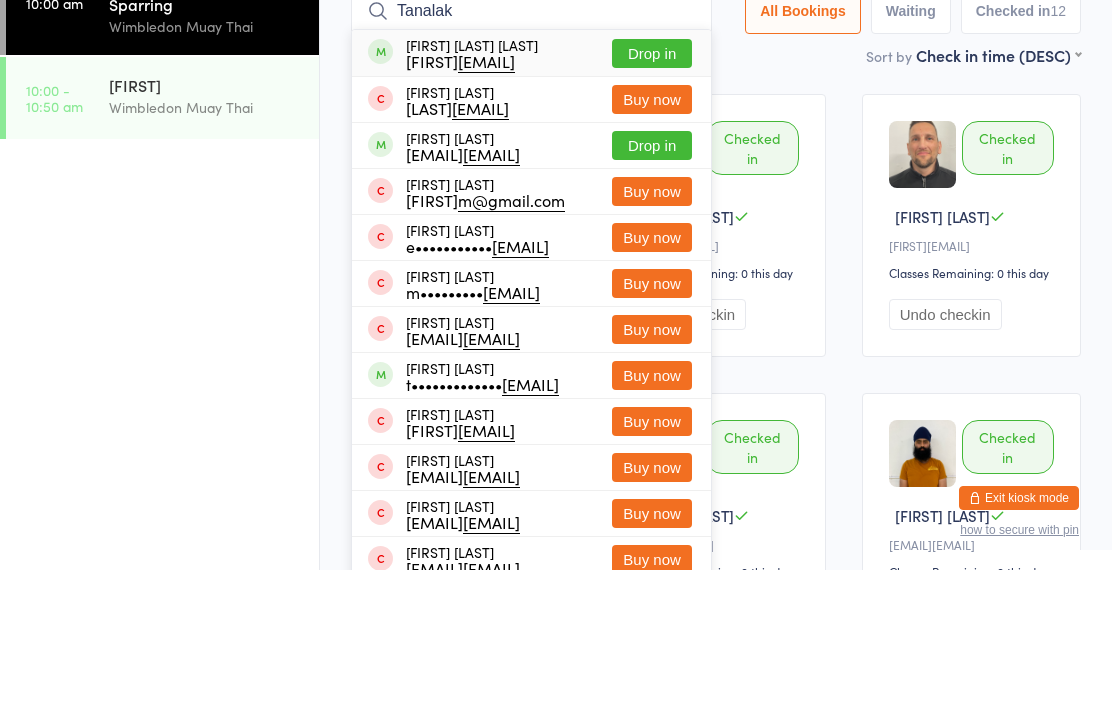 type on "Tanalak" 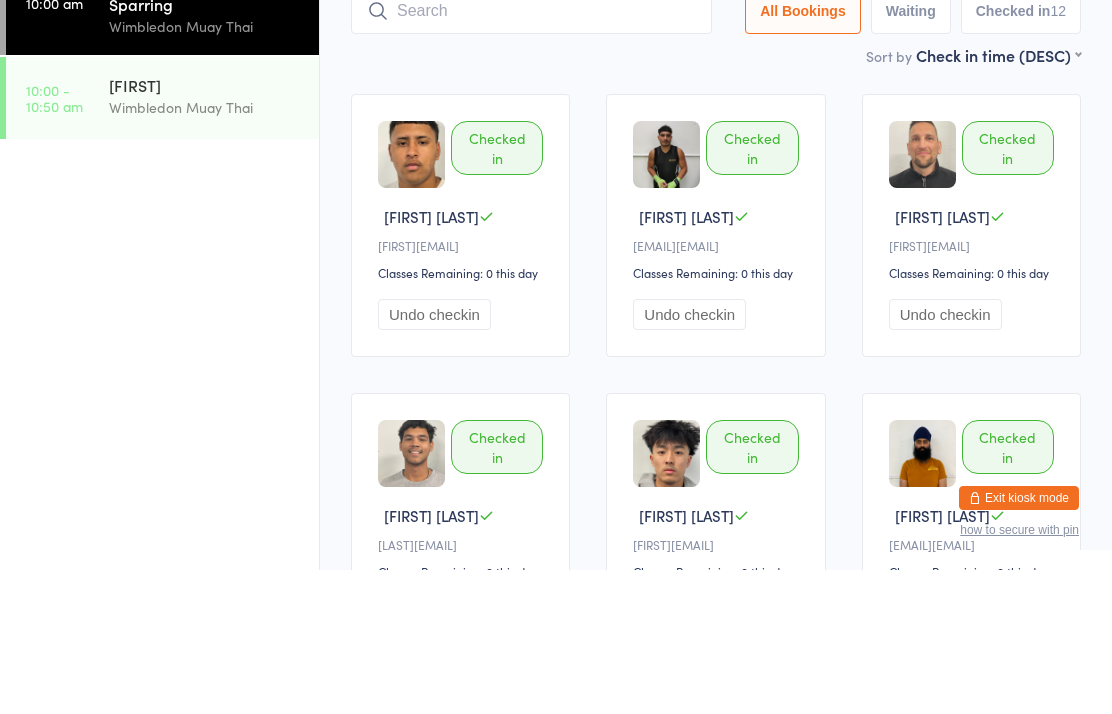 scroll, scrollTop: 144, scrollLeft: 0, axis: vertical 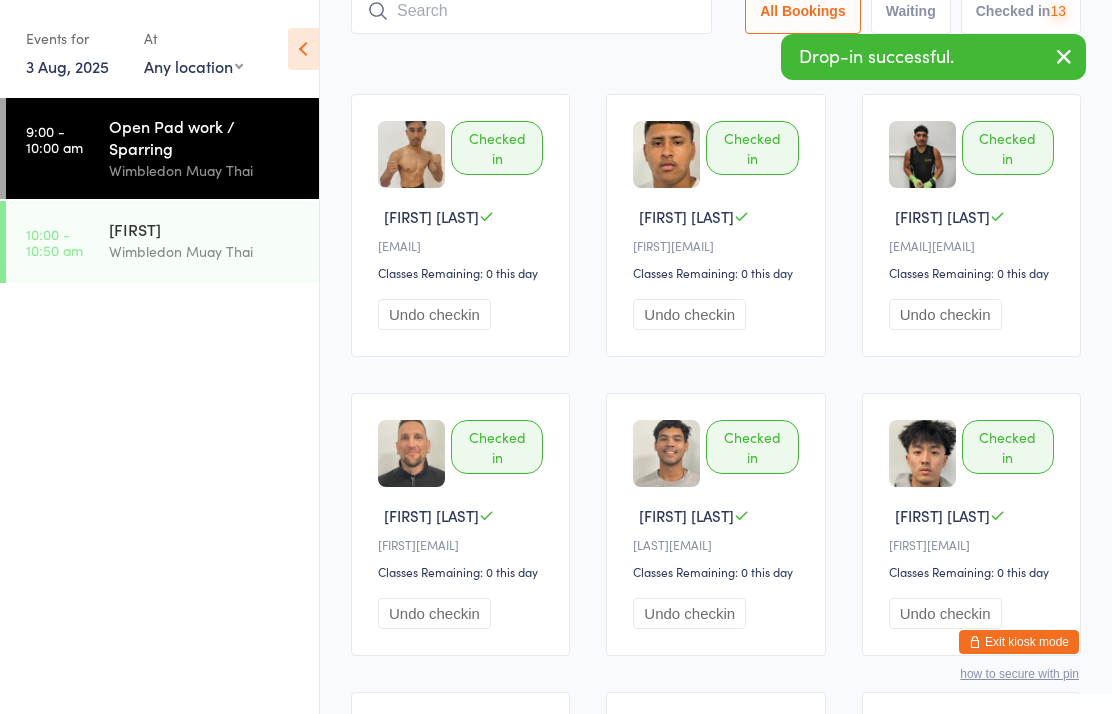 click on "[FIRST]" at bounding box center (205, 229) 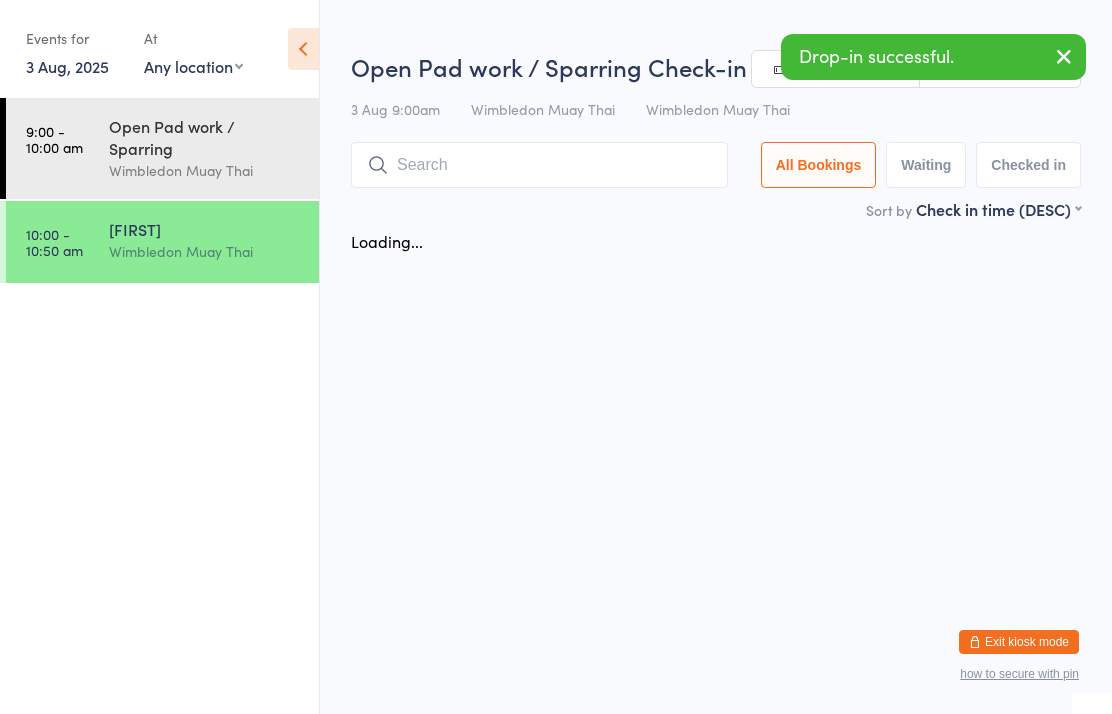 scroll, scrollTop: 0, scrollLeft: 0, axis: both 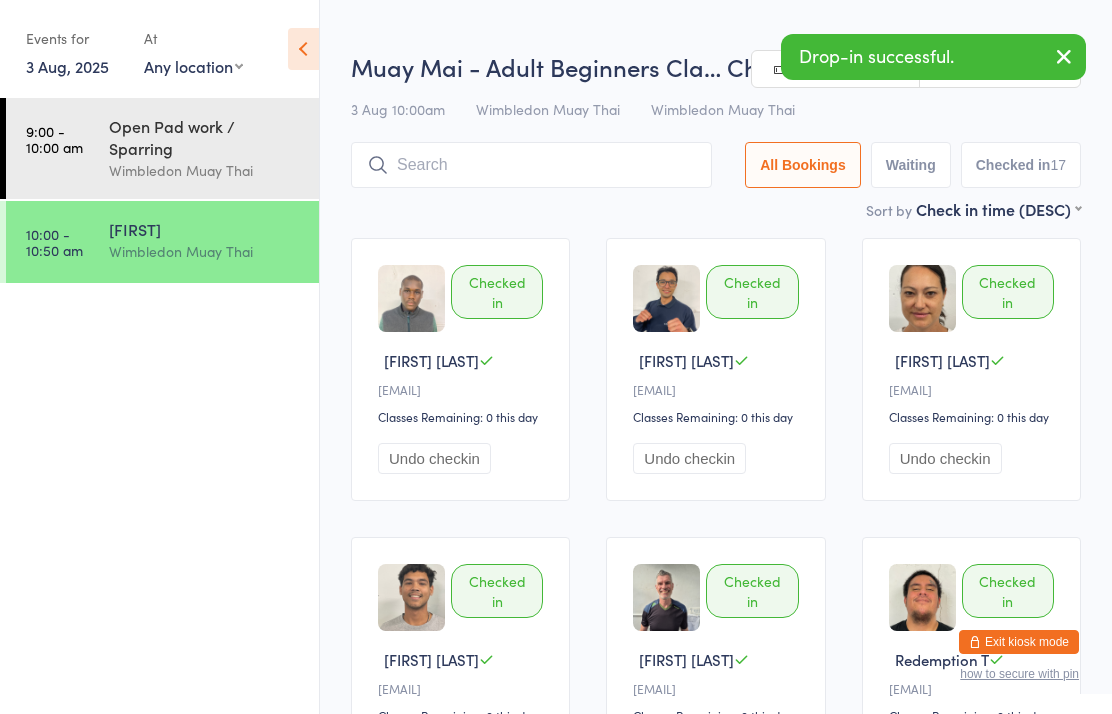 click at bounding box center (531, 165) 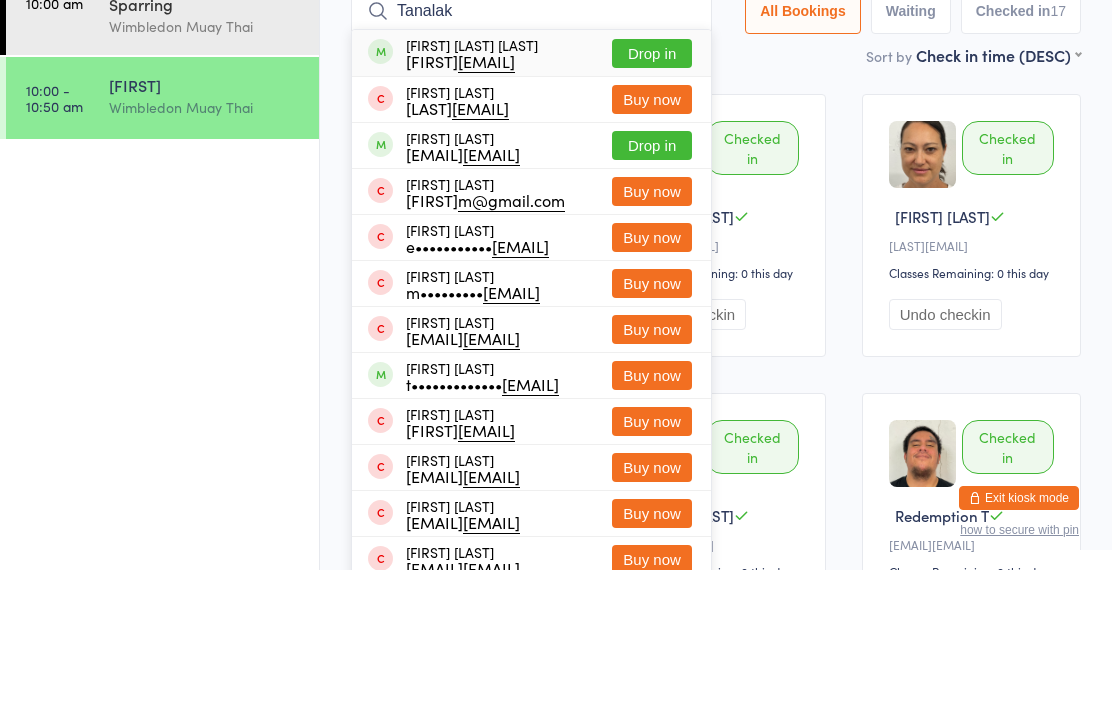 type on "Tanalak" 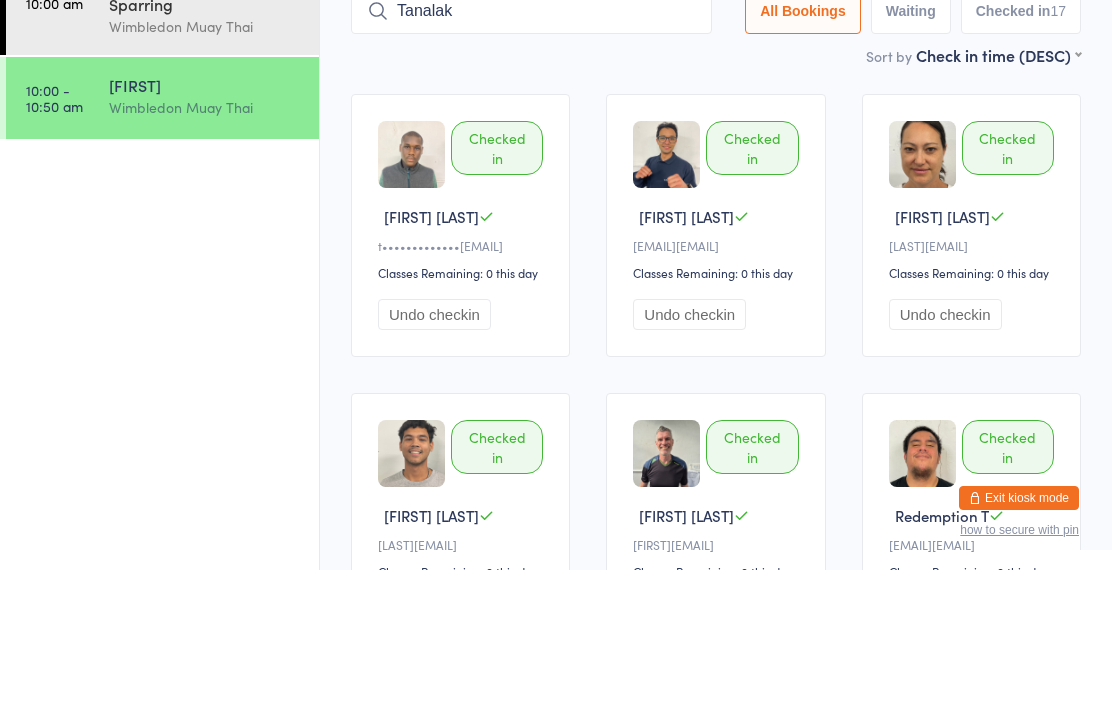 type 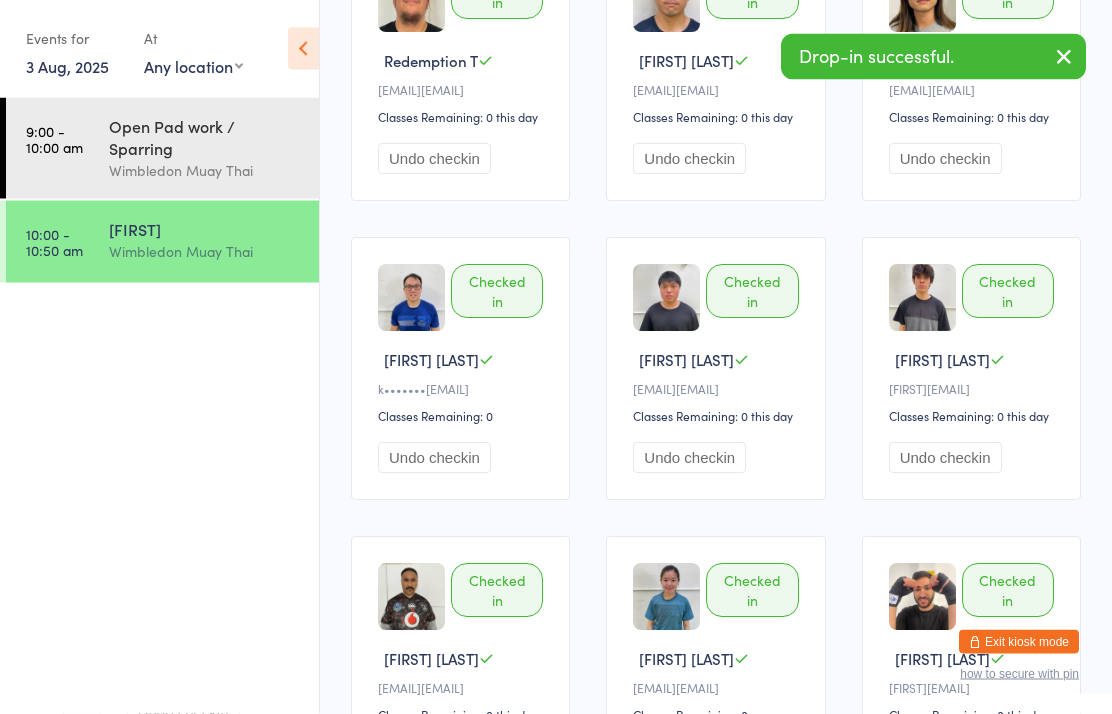 scroll, scrollTop: 898, scrollLeft: 0, axis: vertical 